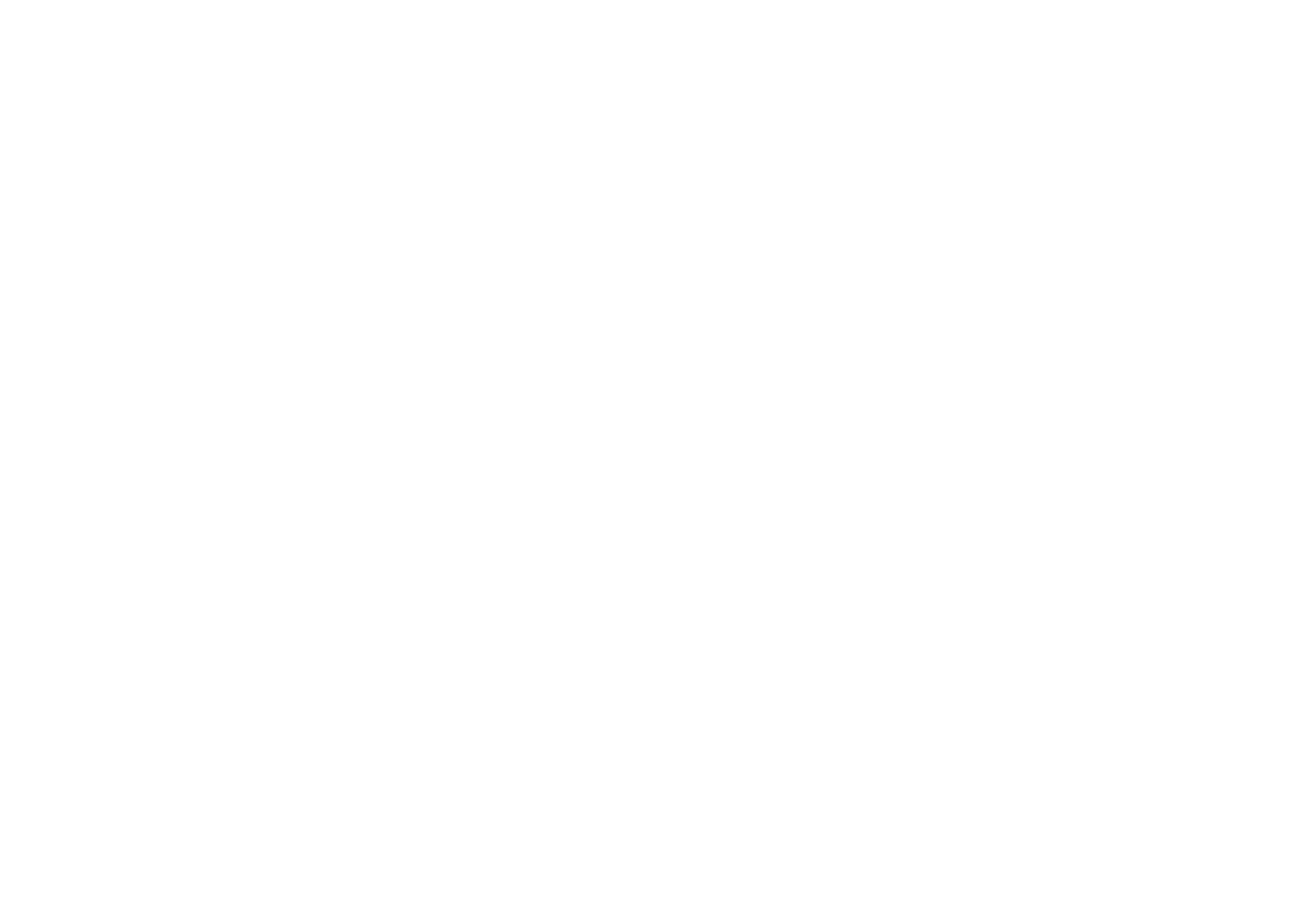 scroll, scrollTop: 0, scrollLeft: 0, axis: both 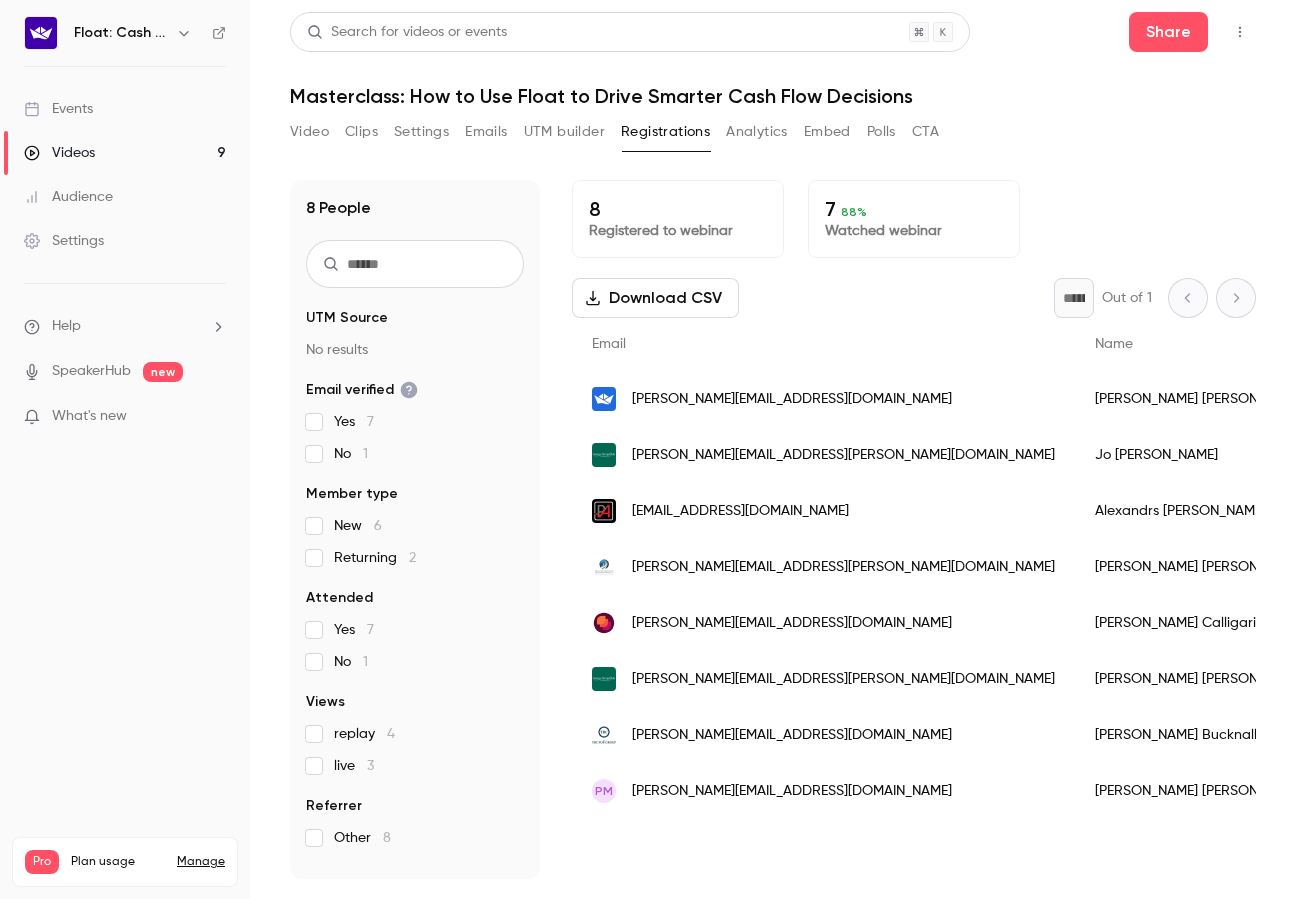 click on "Events" at bounding box center [58, 109] 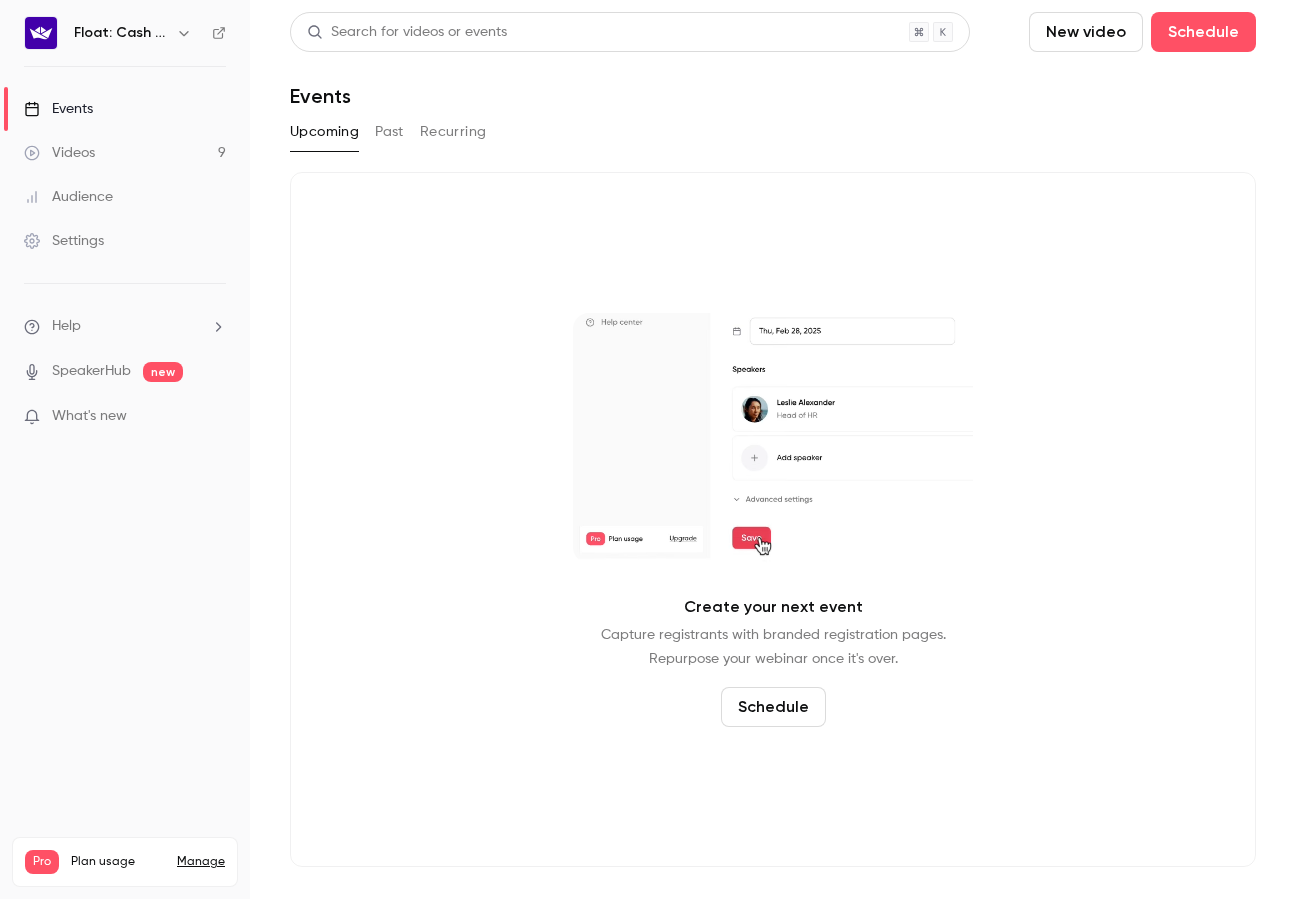 click on "Videos" at bounding box center (59, 153) 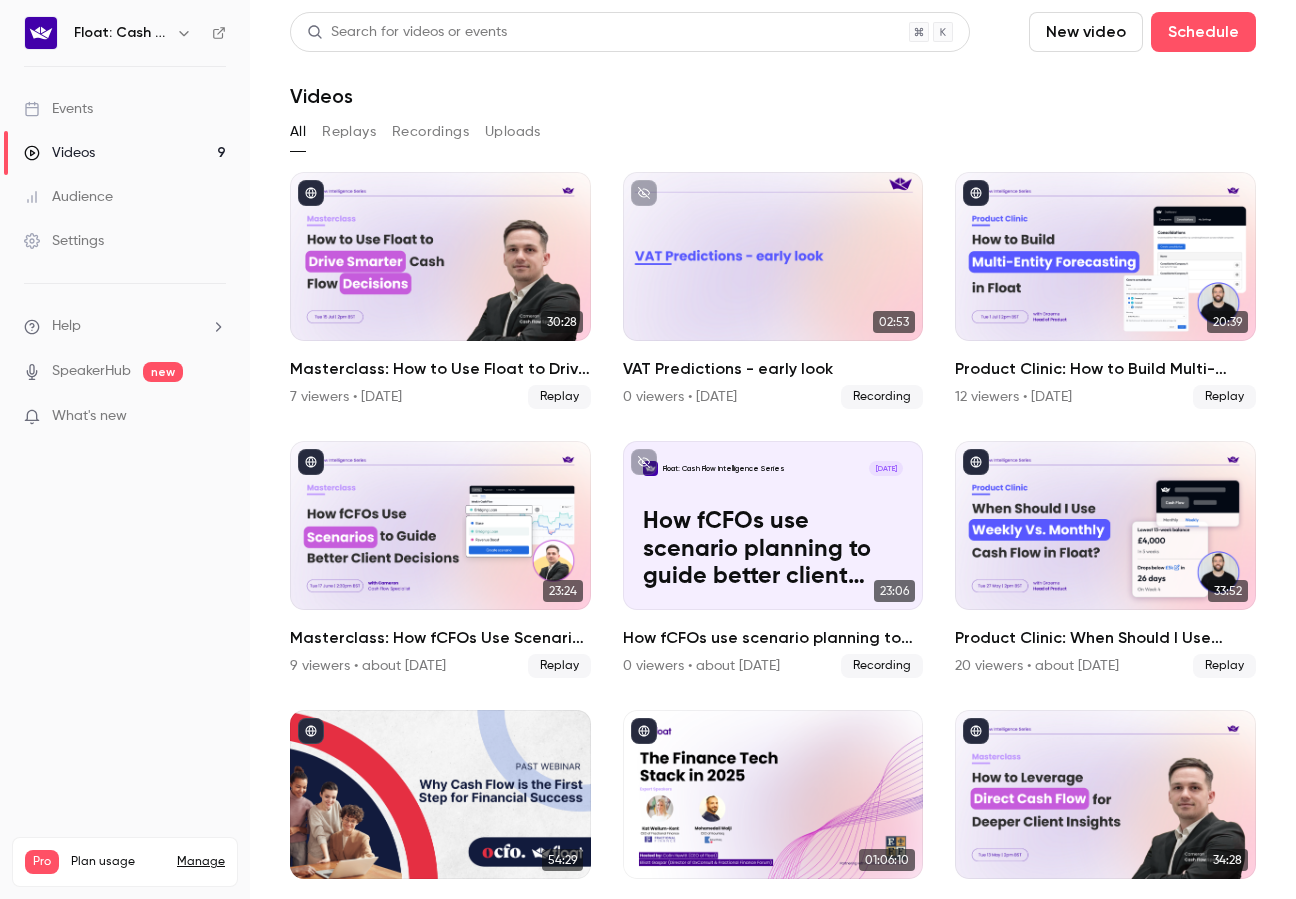 click on "Events" at bounding box center (125, 109) 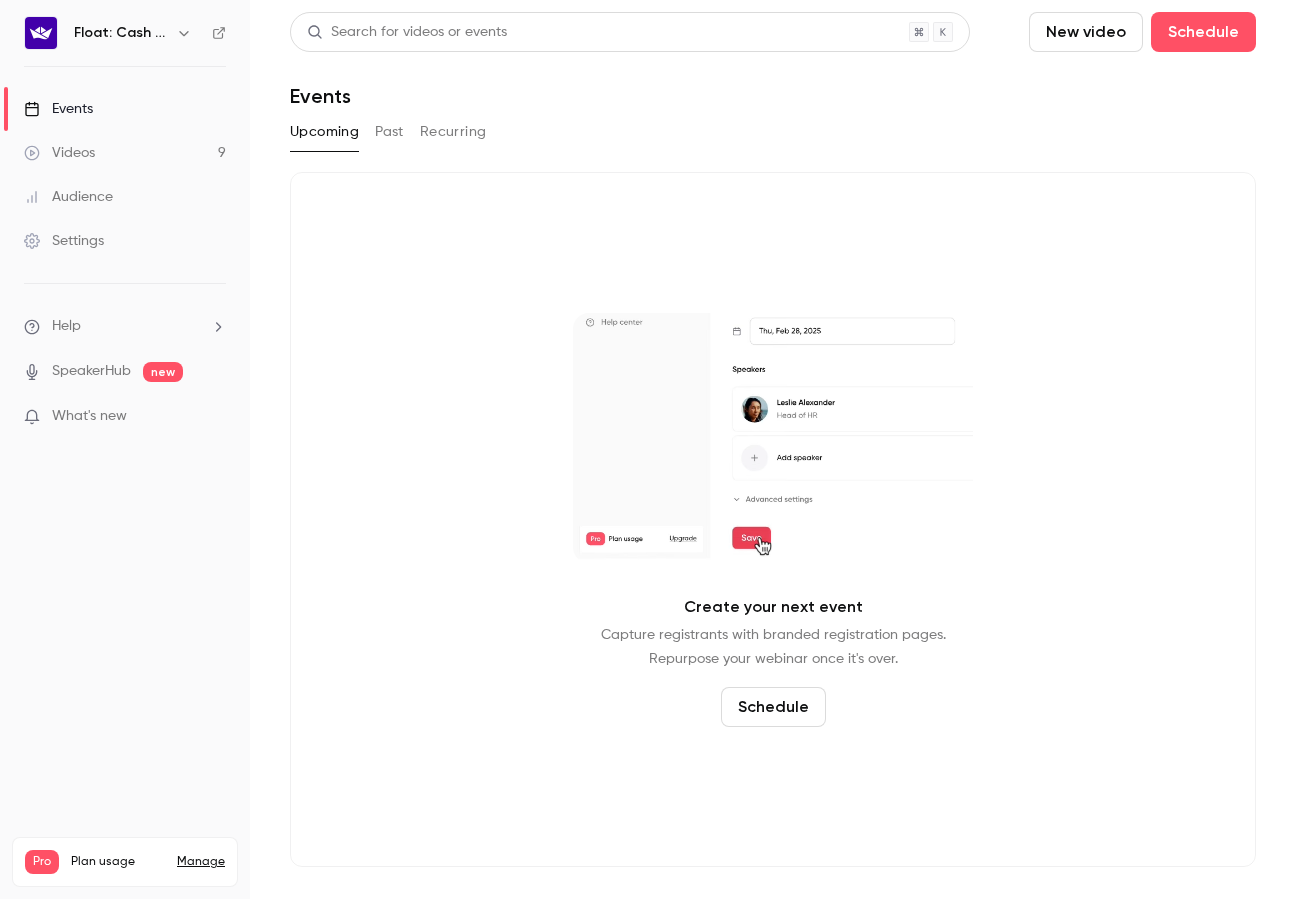 click on "Schedule" at bounding box center [773, 707] 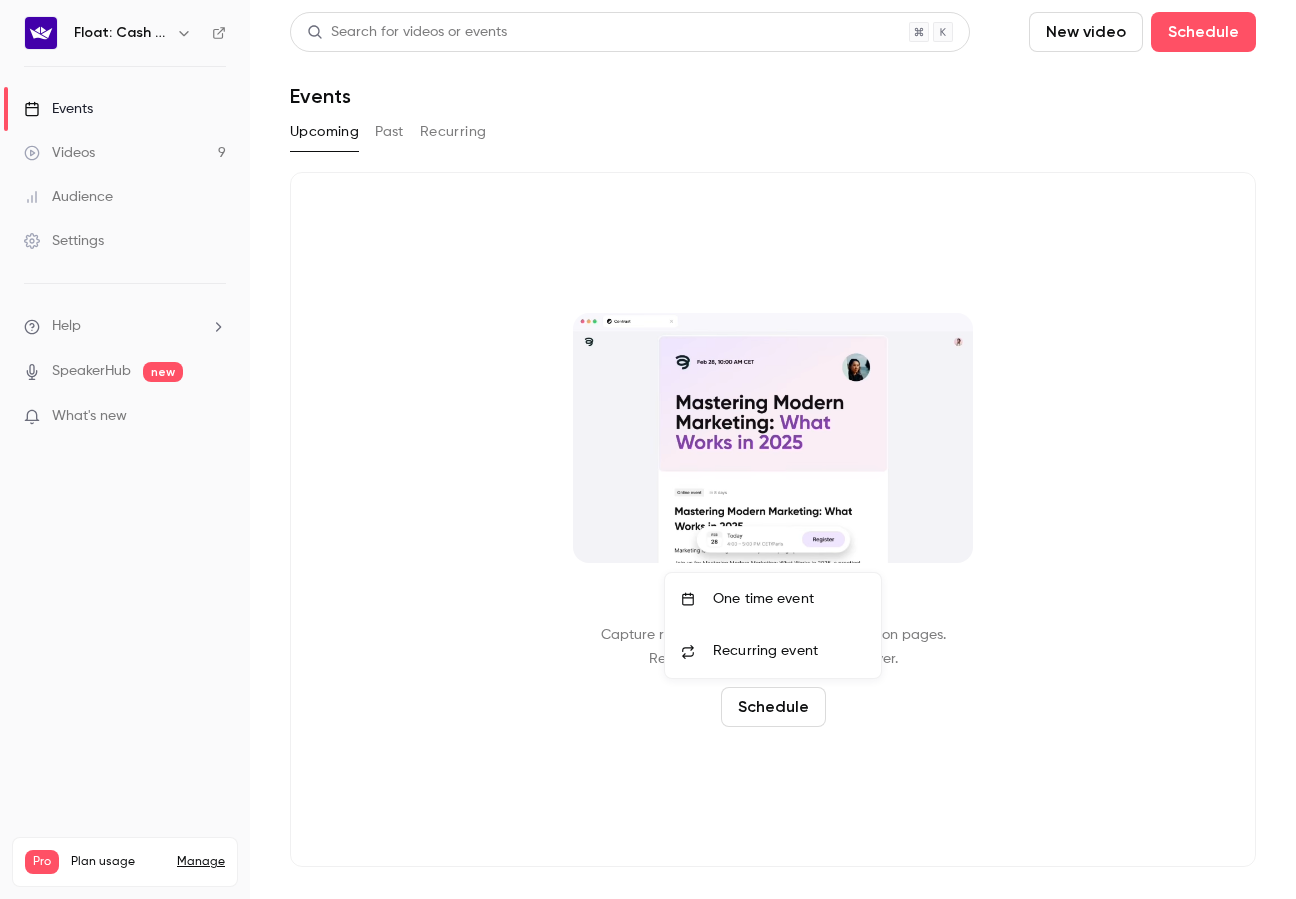 click on "One time event" at bounding box center [789, 599] 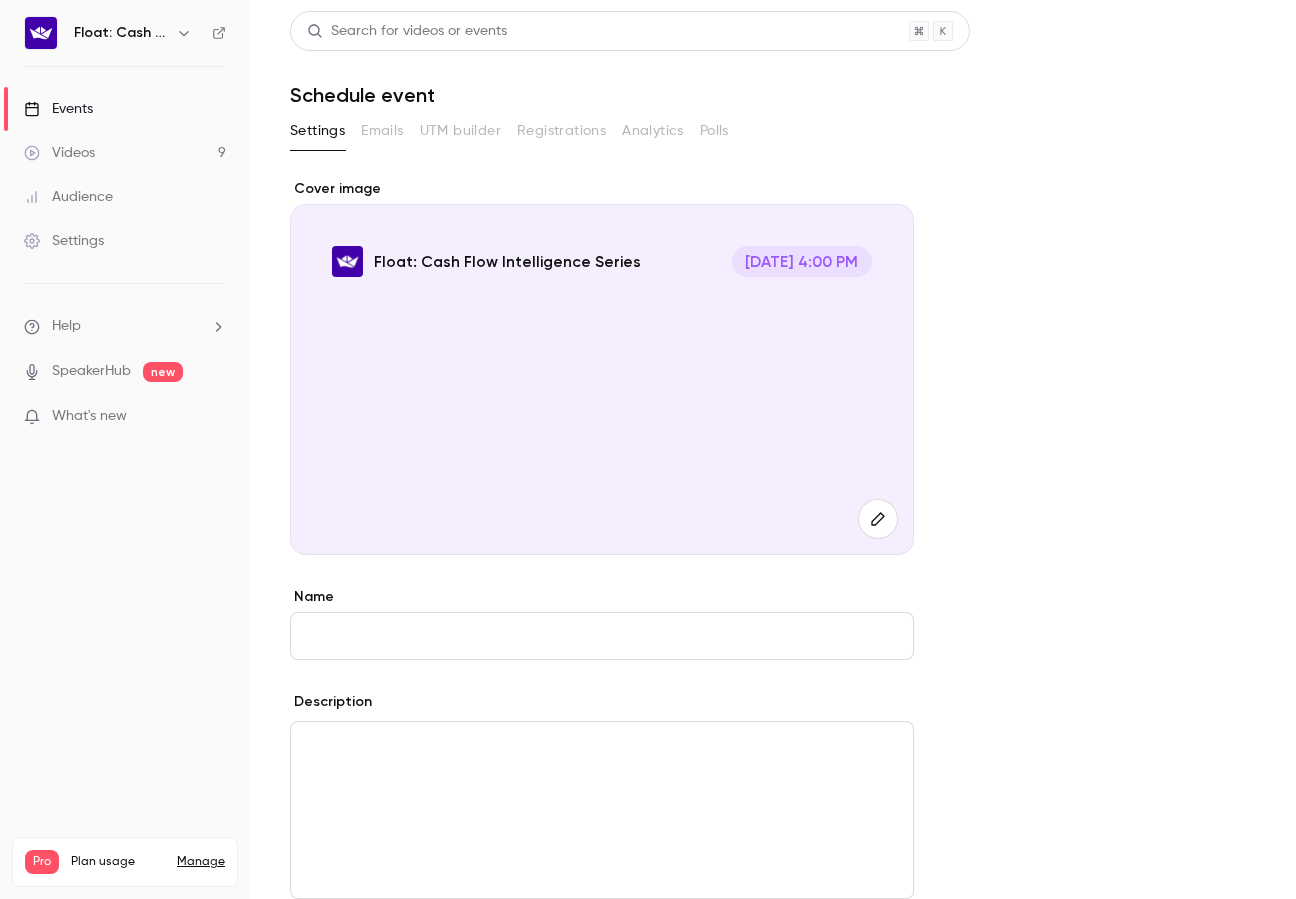 scroll, scrollTop: 643, scrollLeft: 0, axis: vertical 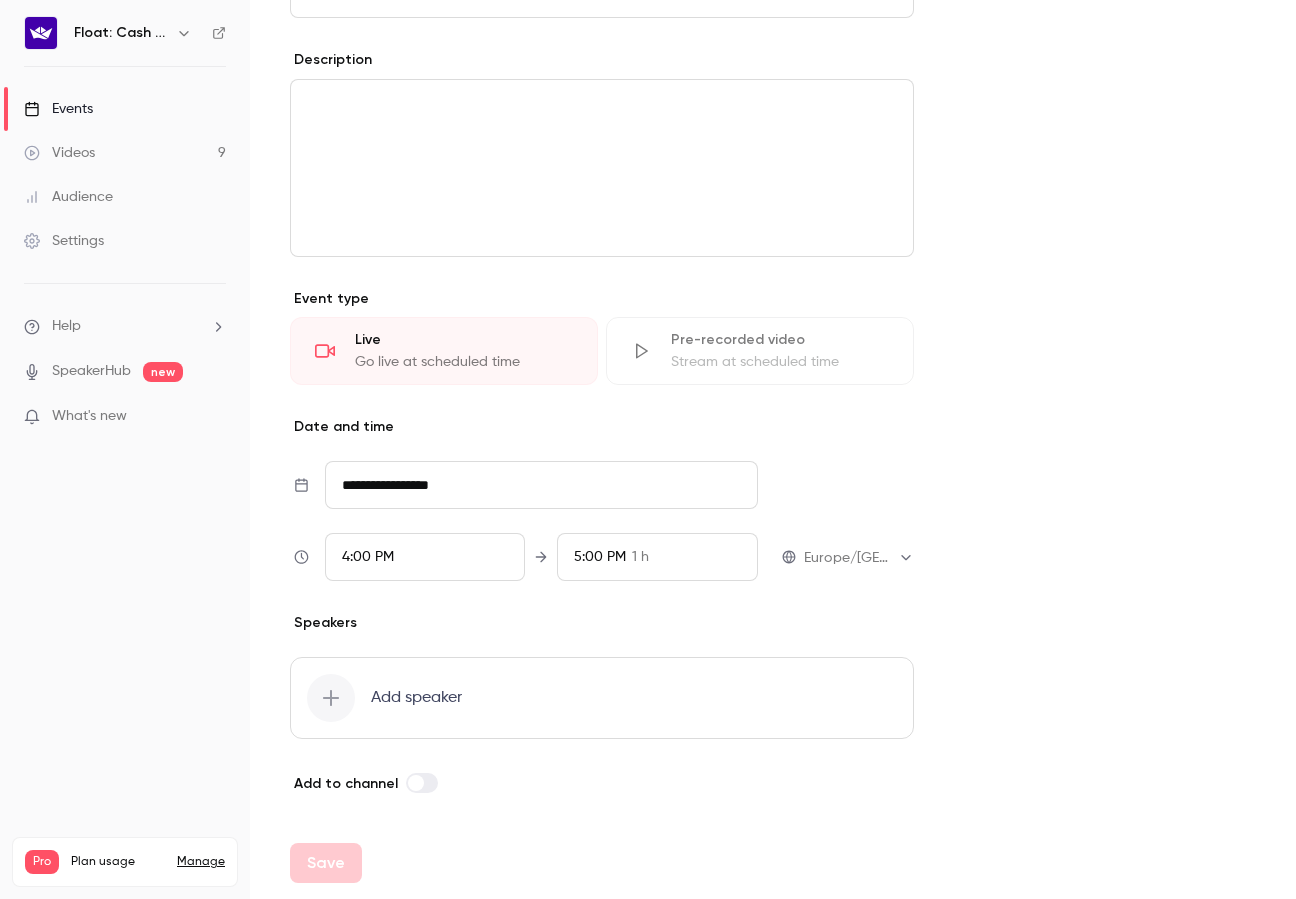 click on "Stream at scheduled time" at bounding box center (780, 362) 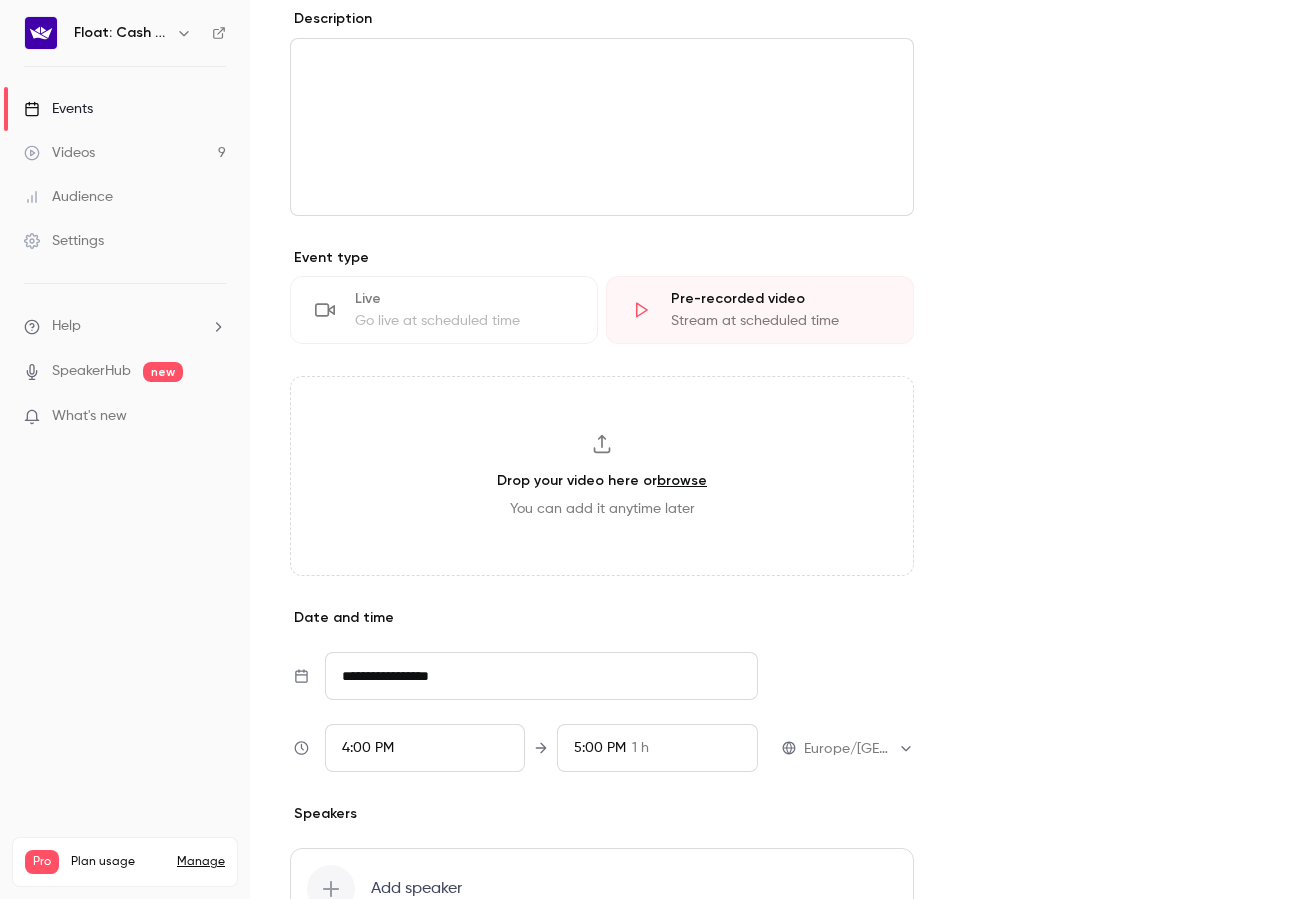 scroll, scrollTop: 470, scrollLeft: 0, axis: vertical 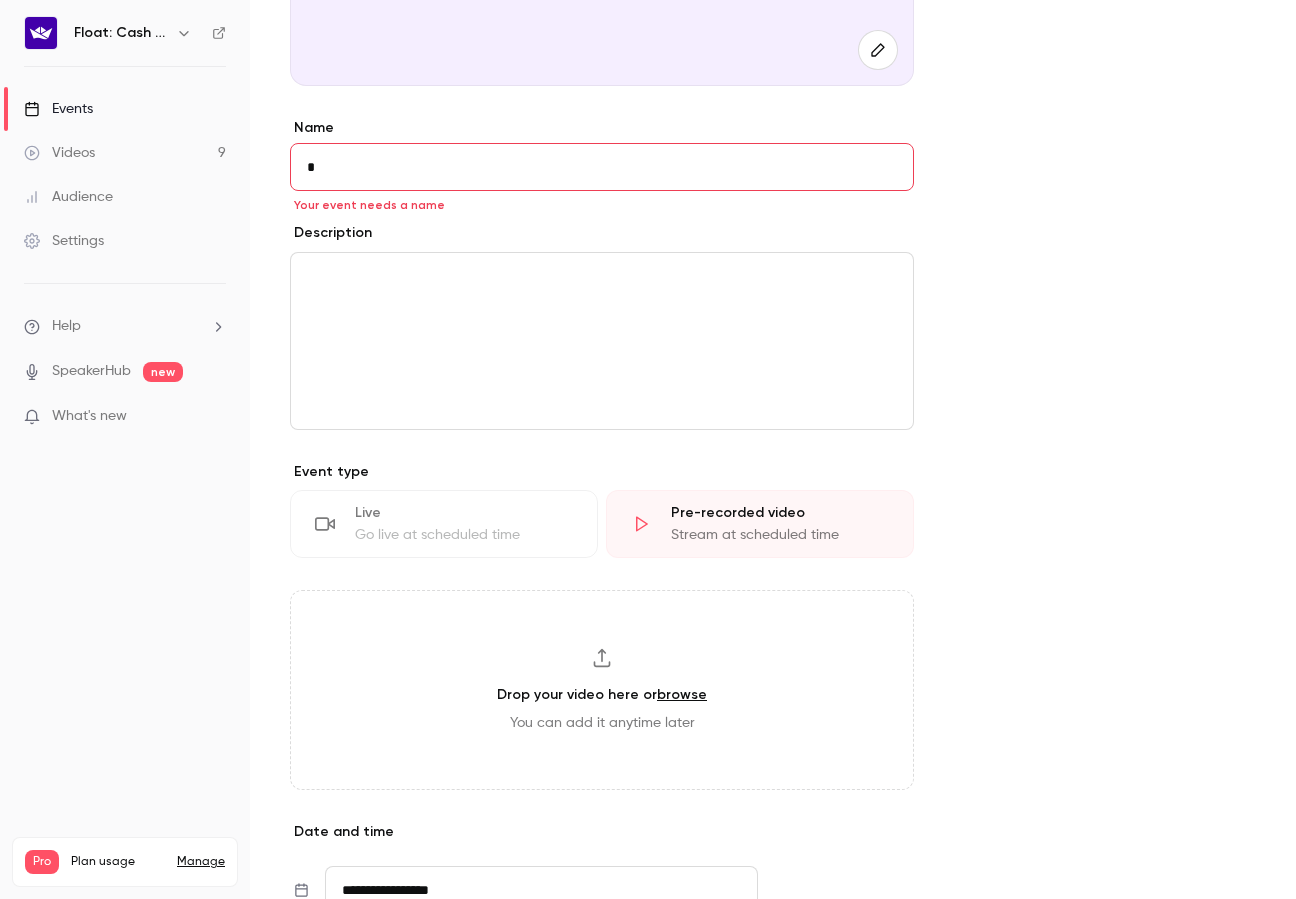 click on "*" at bounding box center (602, 167) 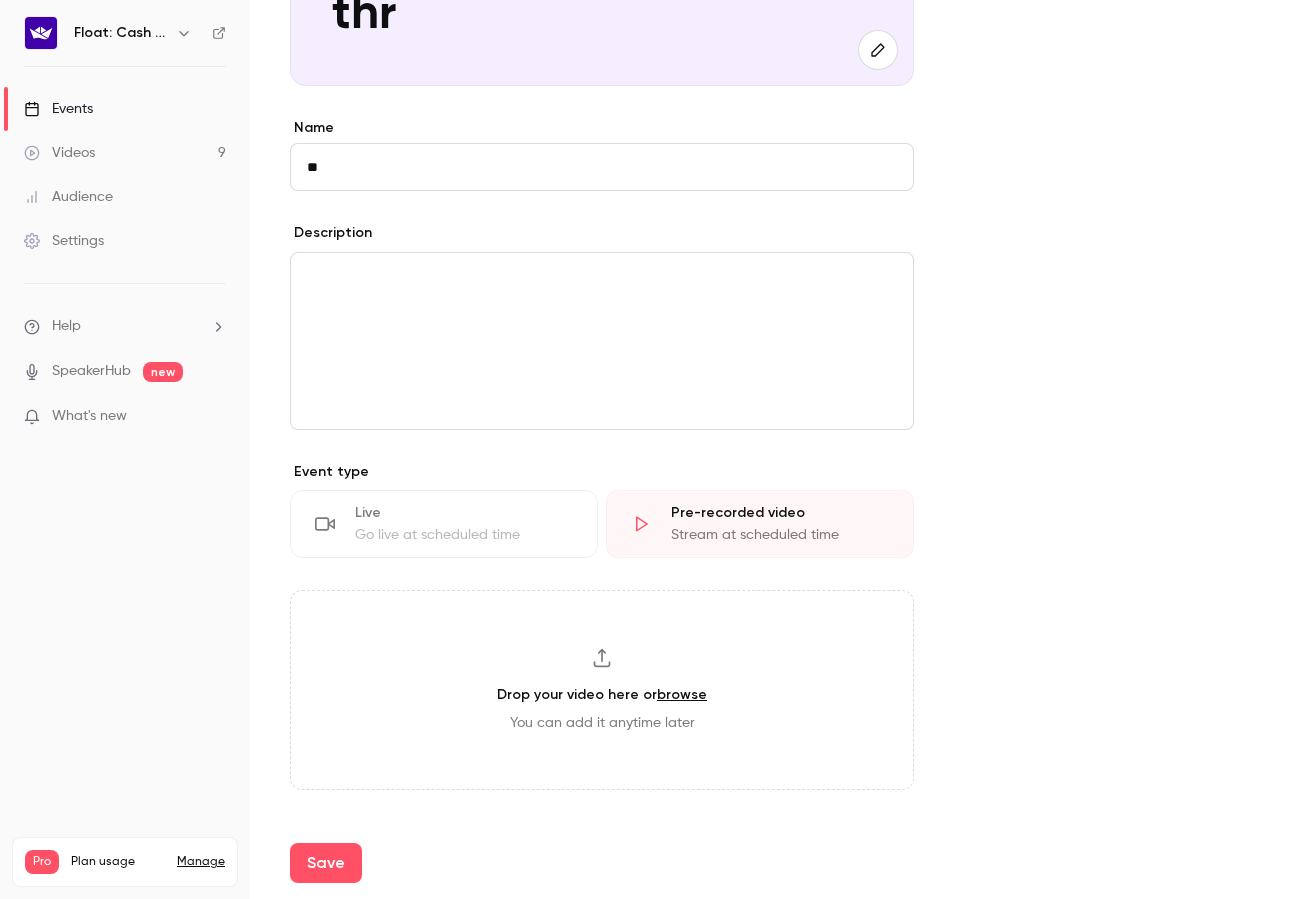 type on "*" 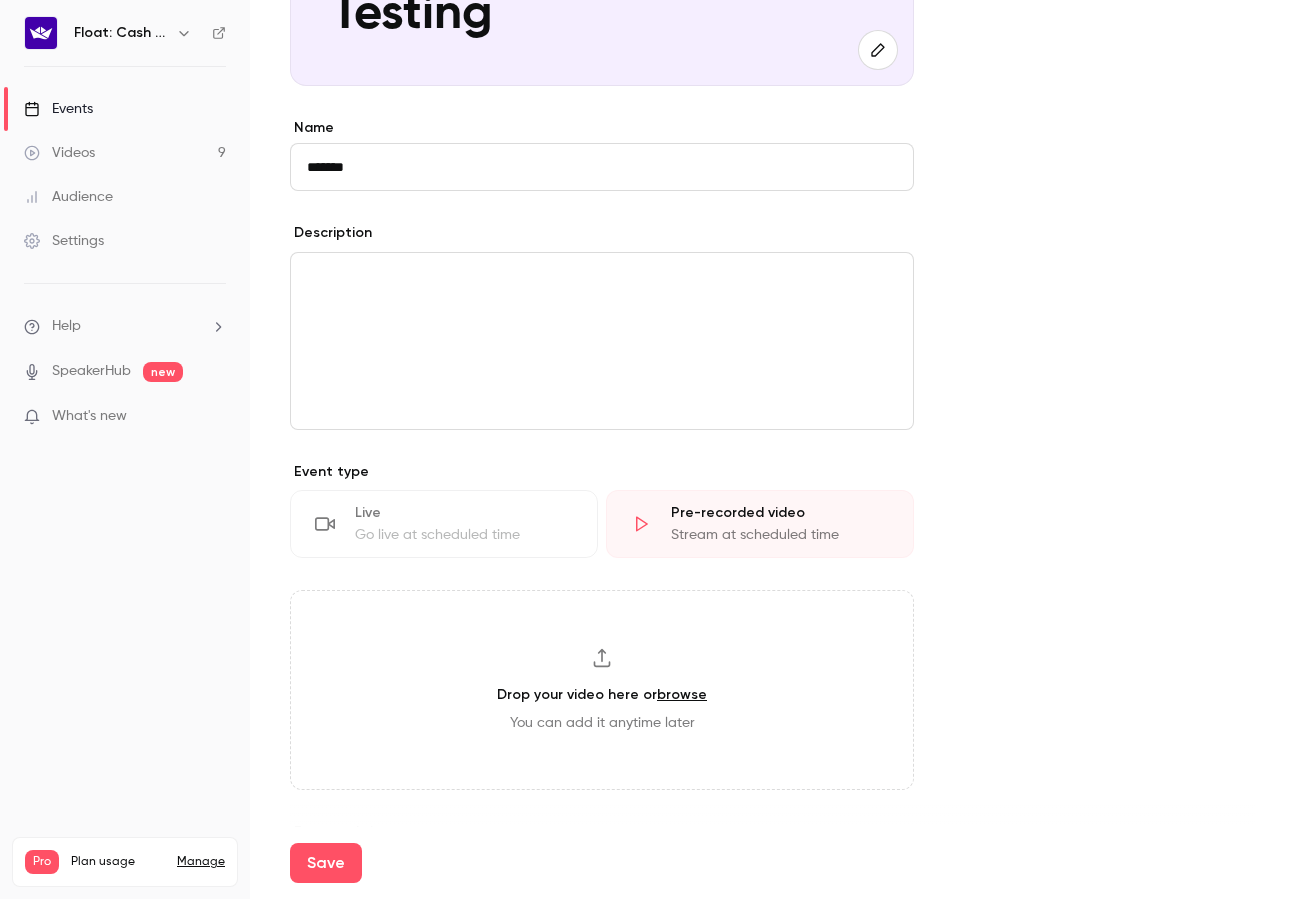 type on "*********" 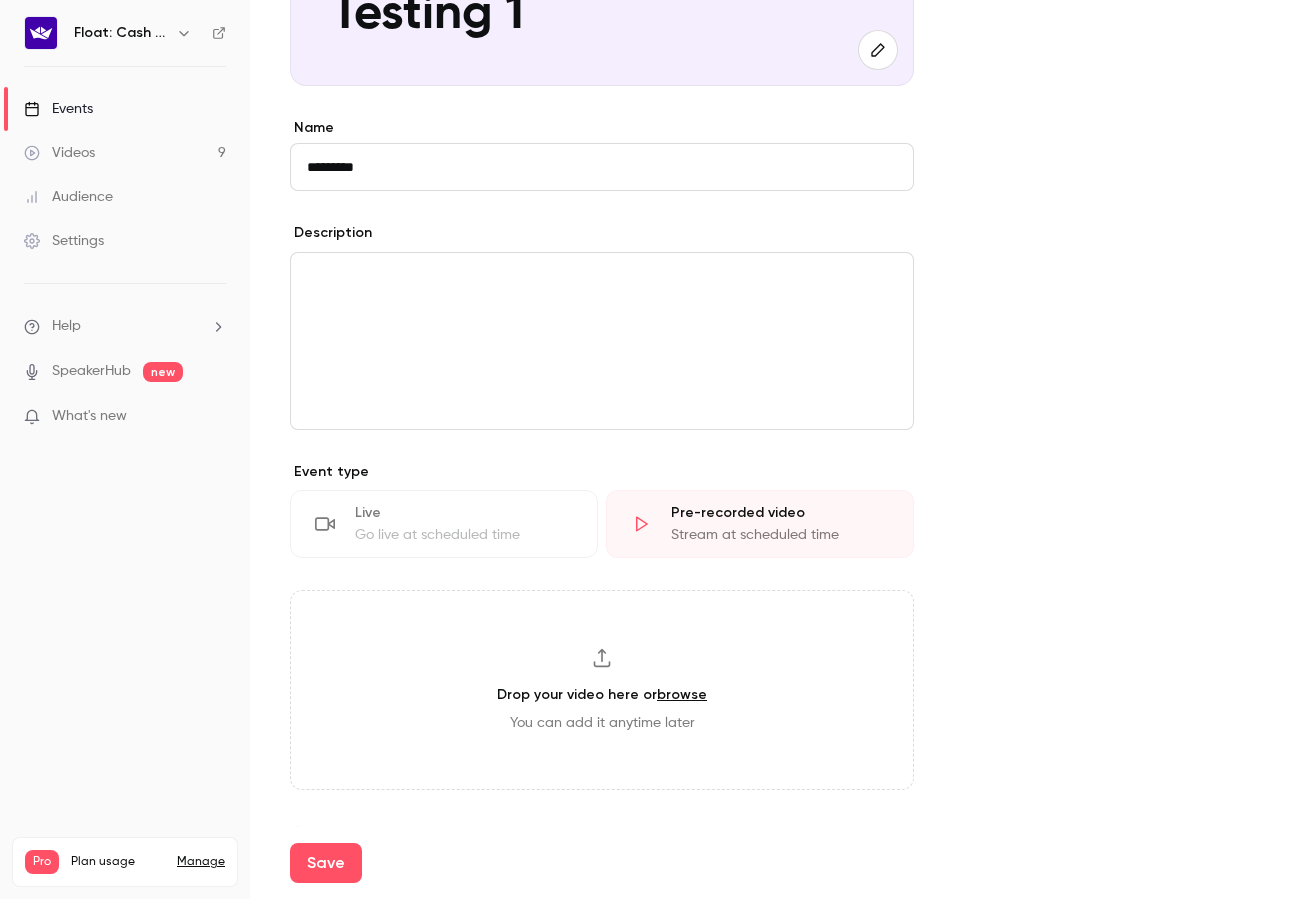 scroll, scrollTop: 875, scrollLeft: 0, axis: vertical 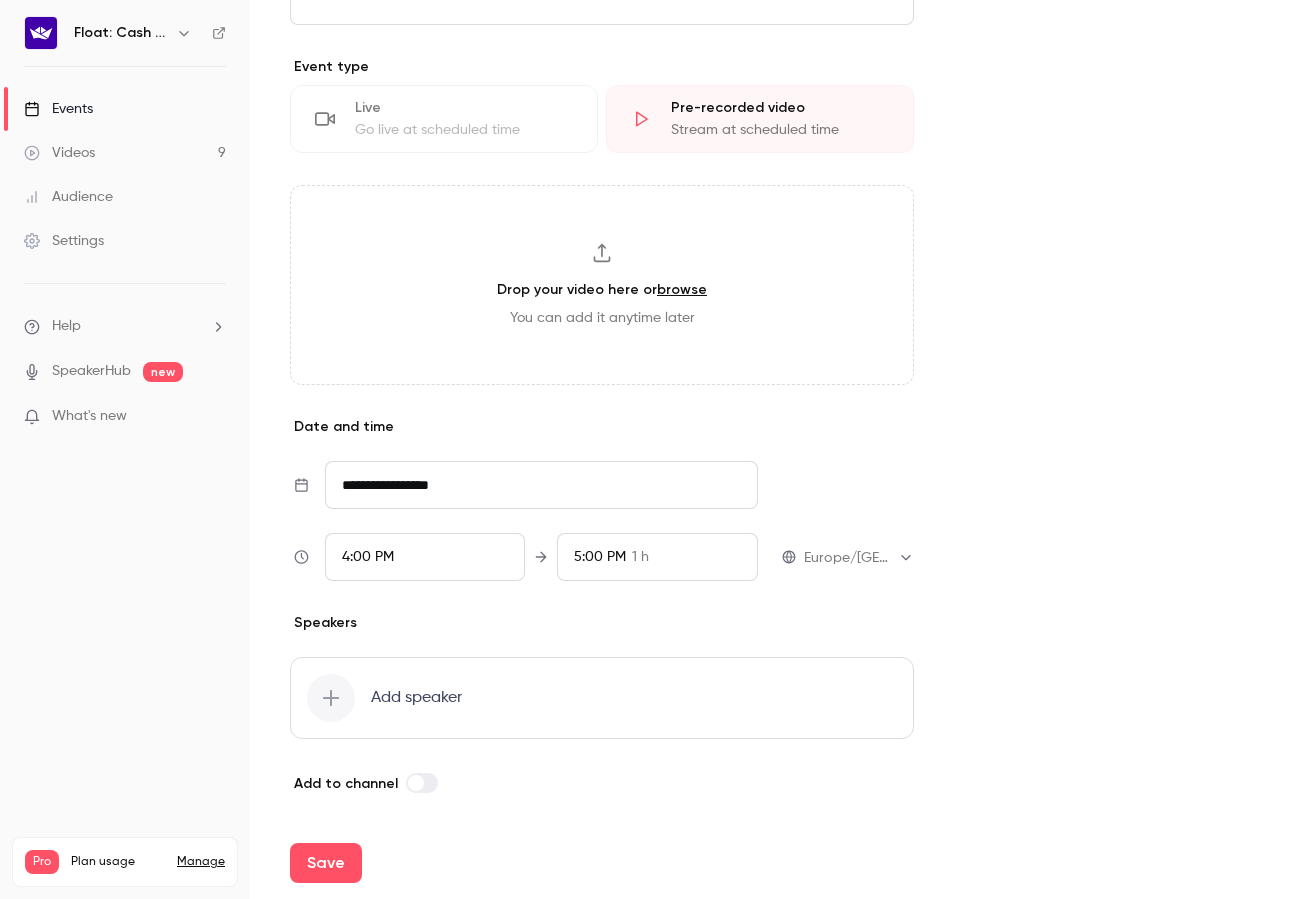 click on "Save" at bounding box center (773, 863) 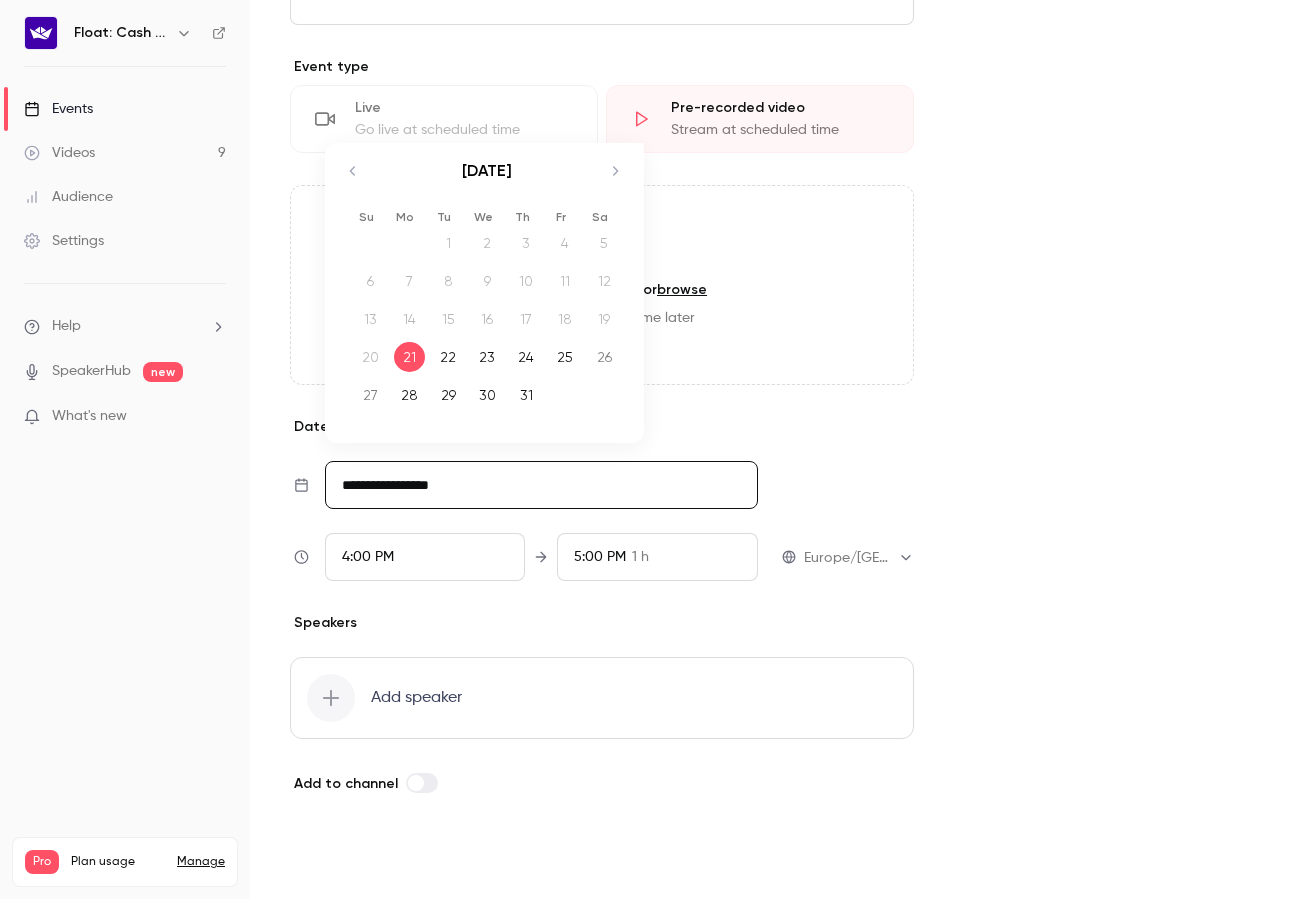 click on "Save" at bounding box center (326, 863) 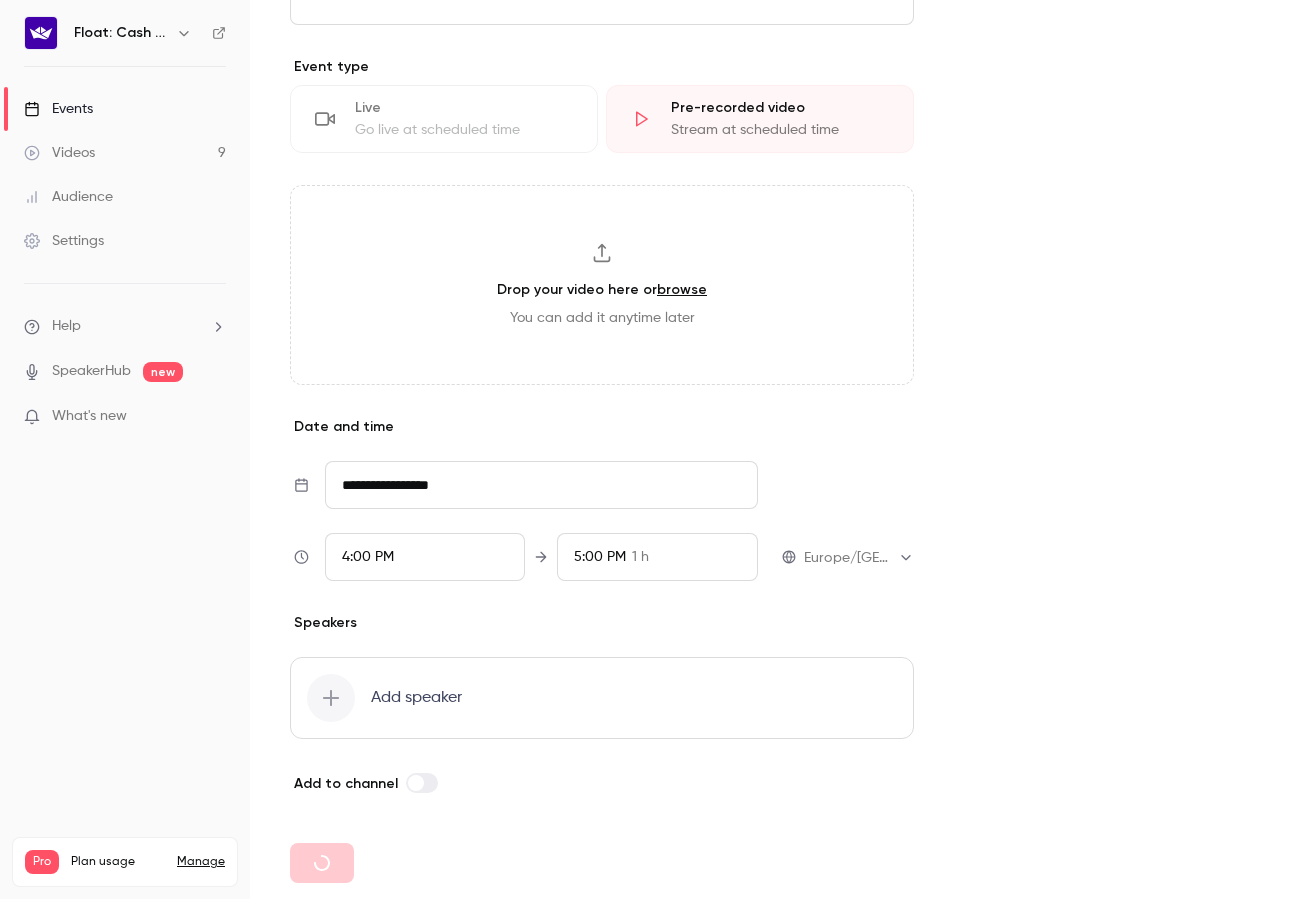 type 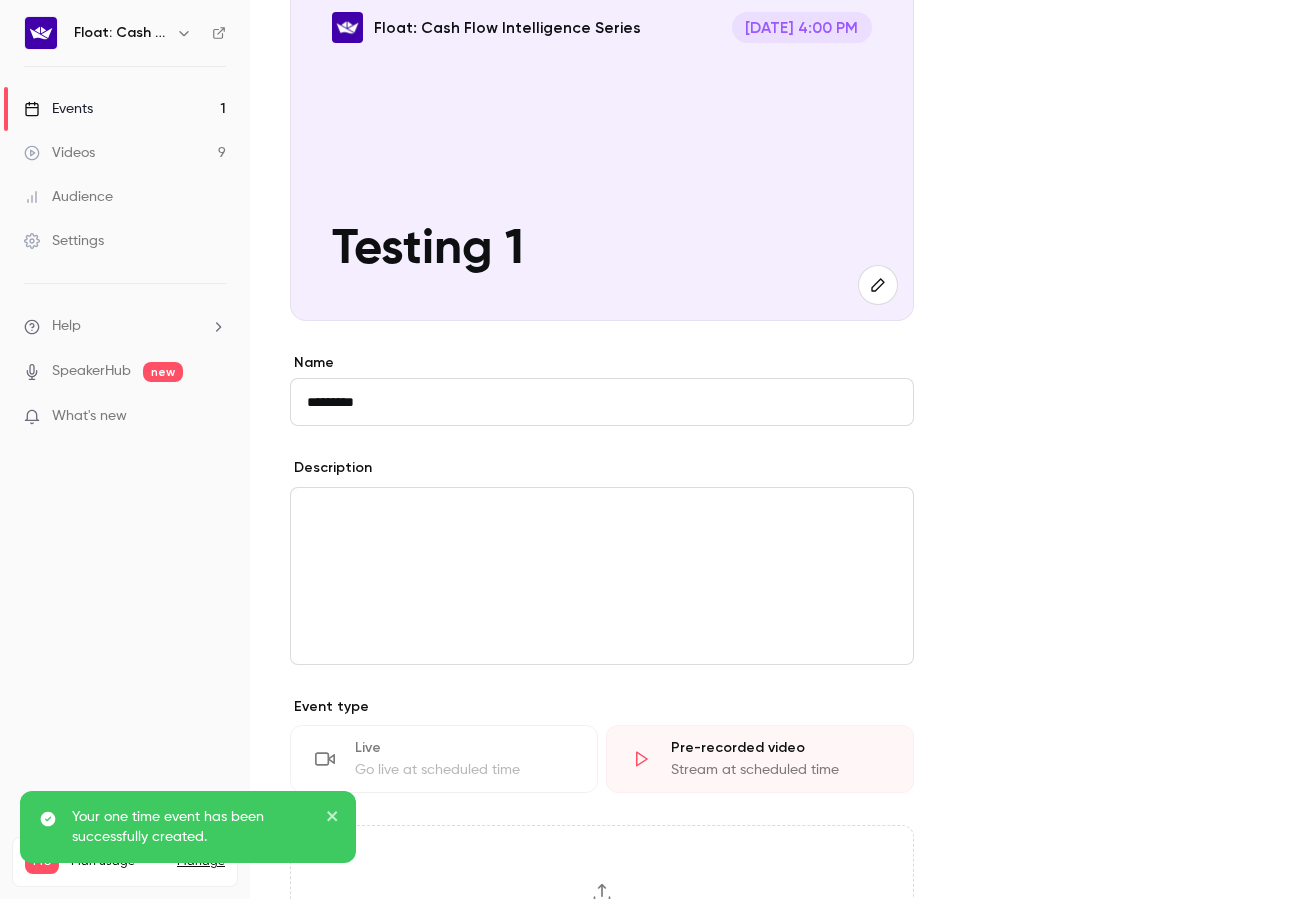 scroll, scrollTop: 0, scrollLeft: 0, axis: both 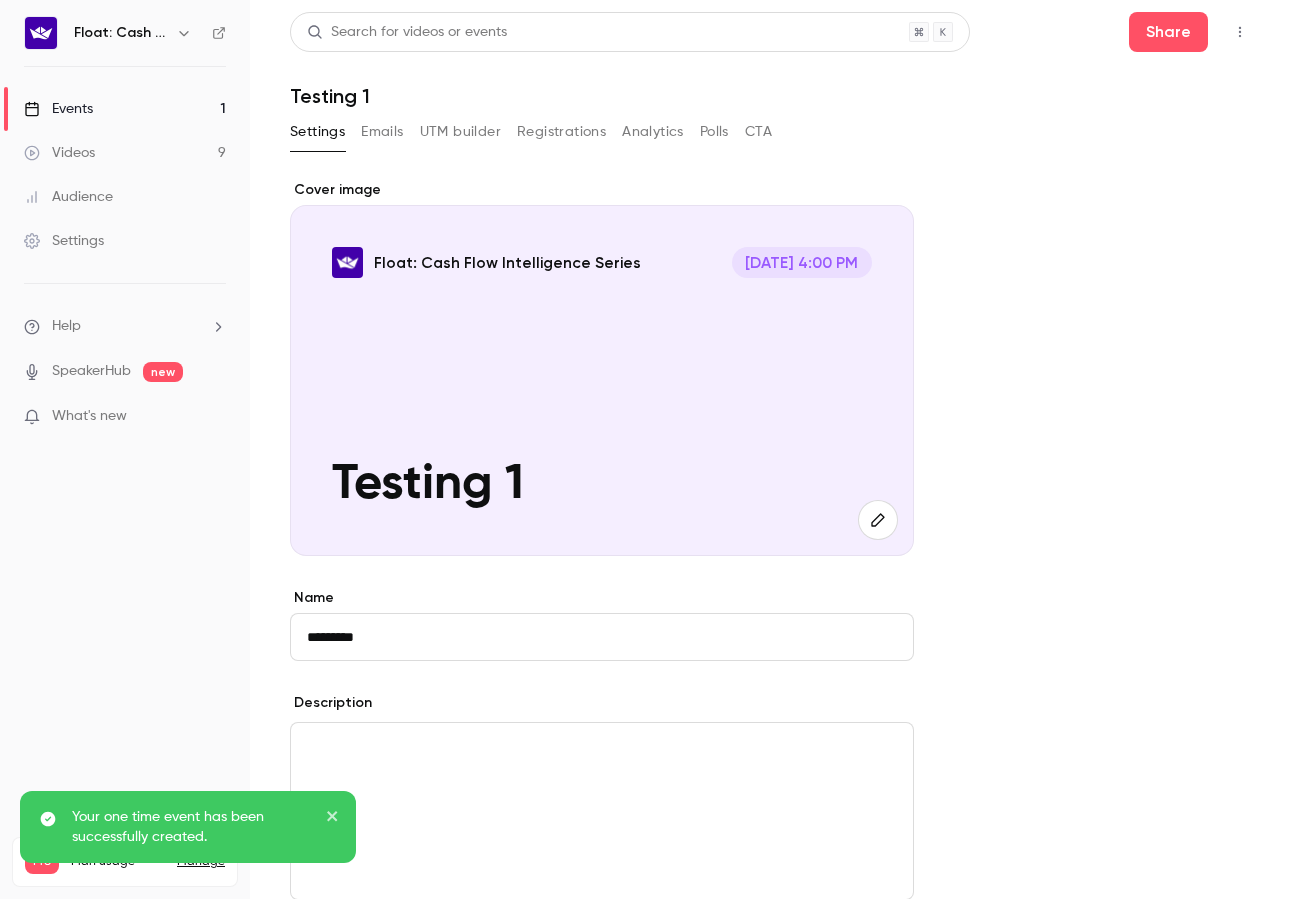 click on "Events 1" at bounding box center [125, 109] 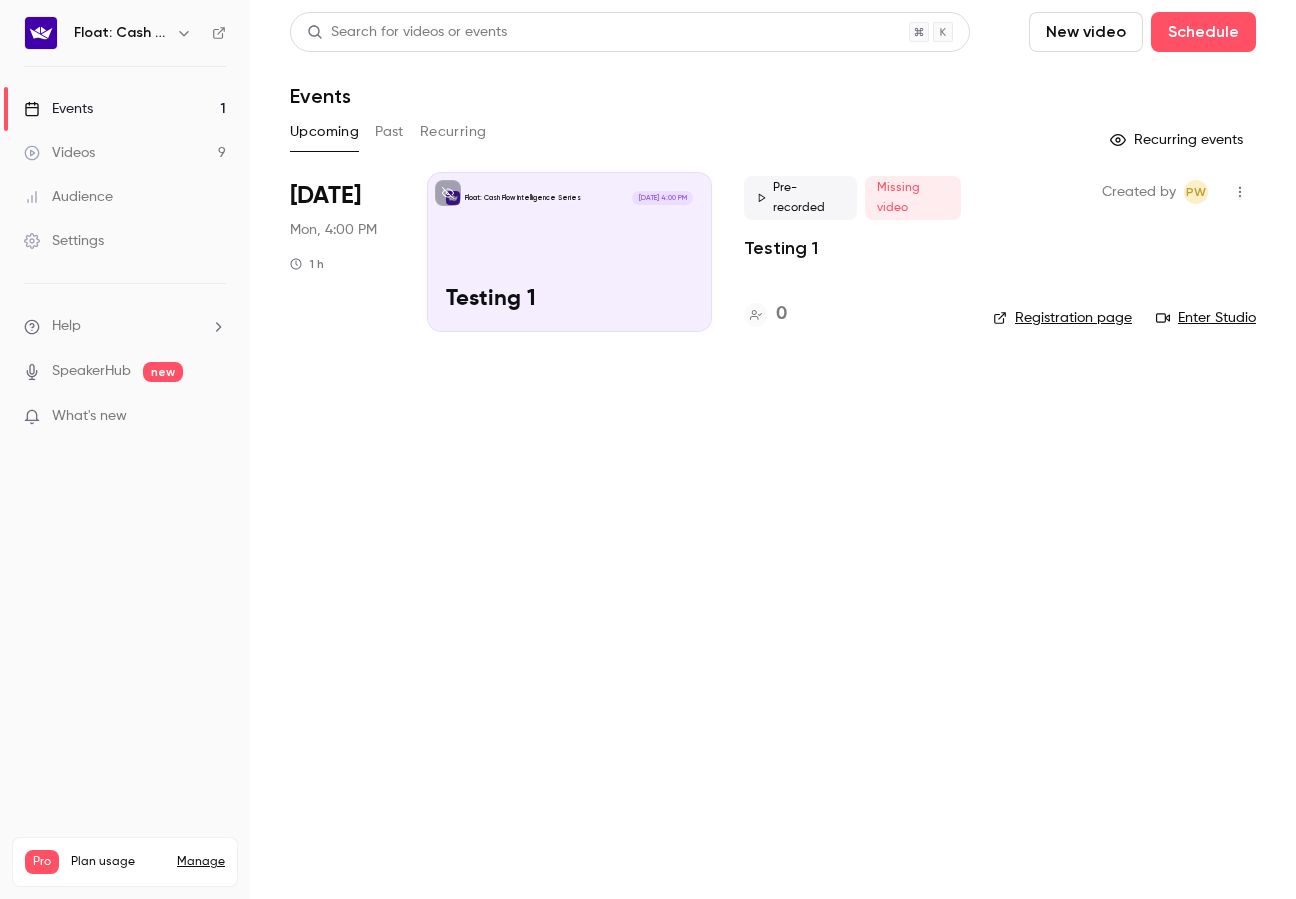 click on "Enter Studio" at bounding box center (1206, 318) 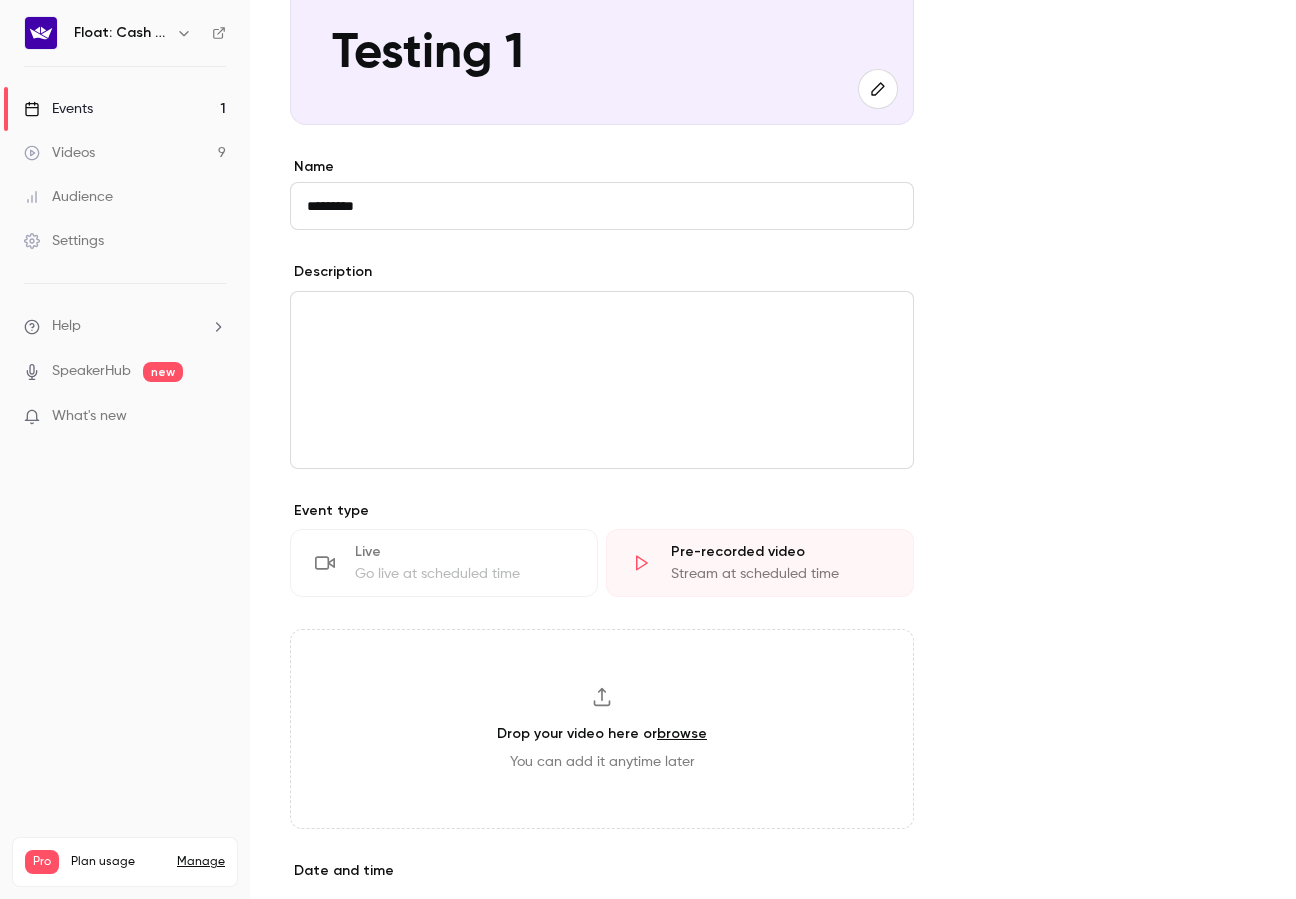 scroll, scrollTop: 0, scrollLeft: 0, axis: both 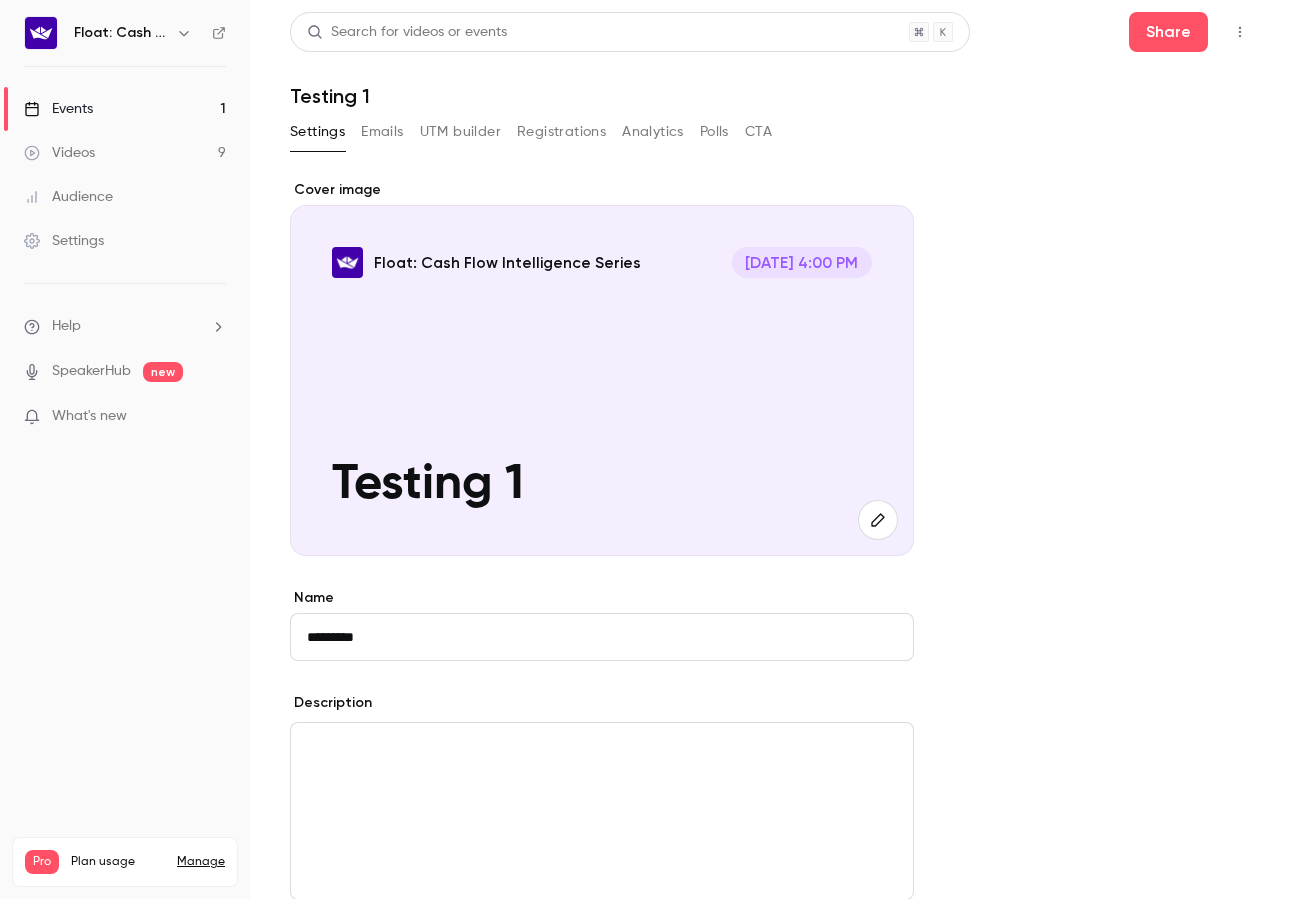 click 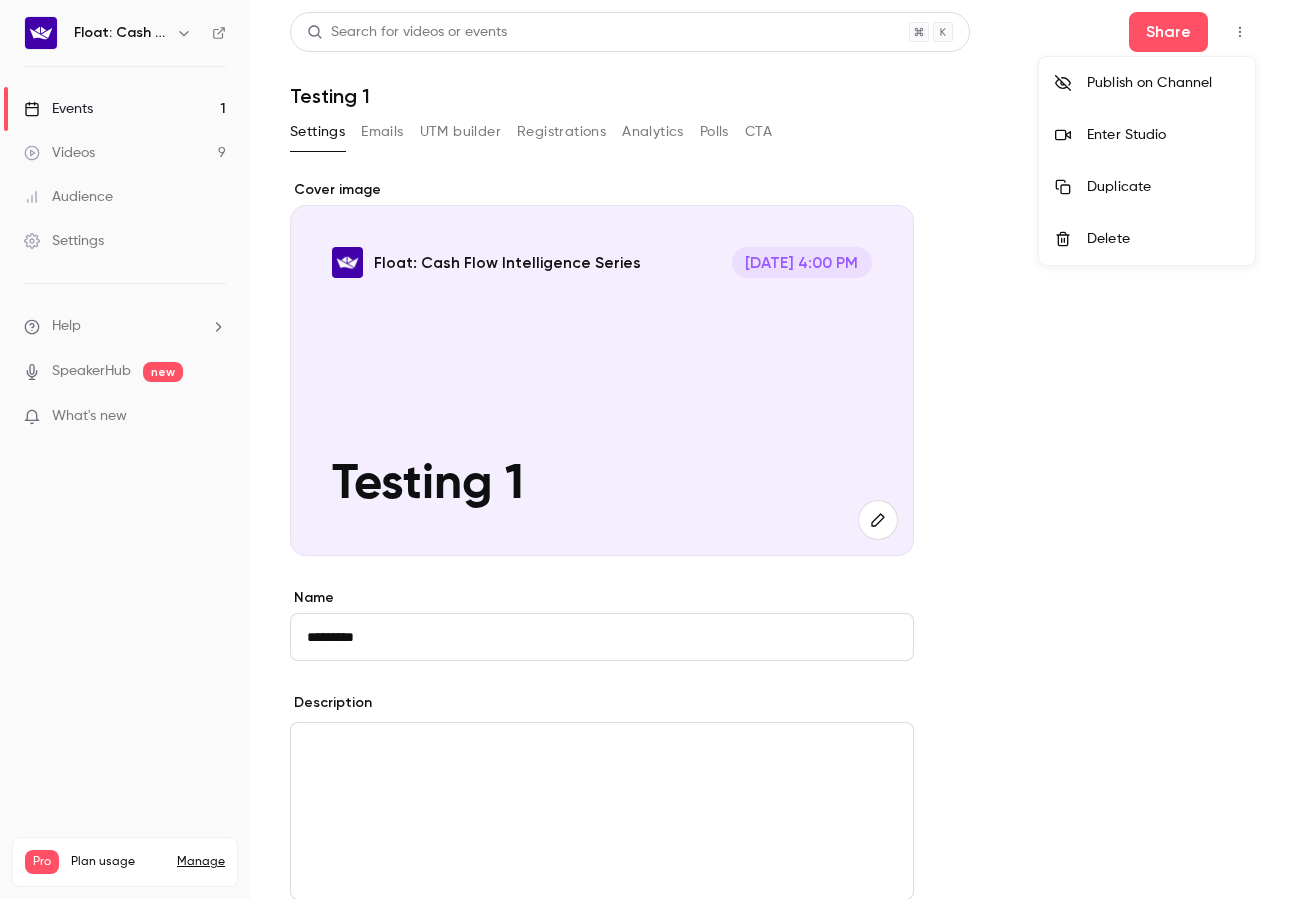 click on "Delete" at bounding box center (1163, 239) 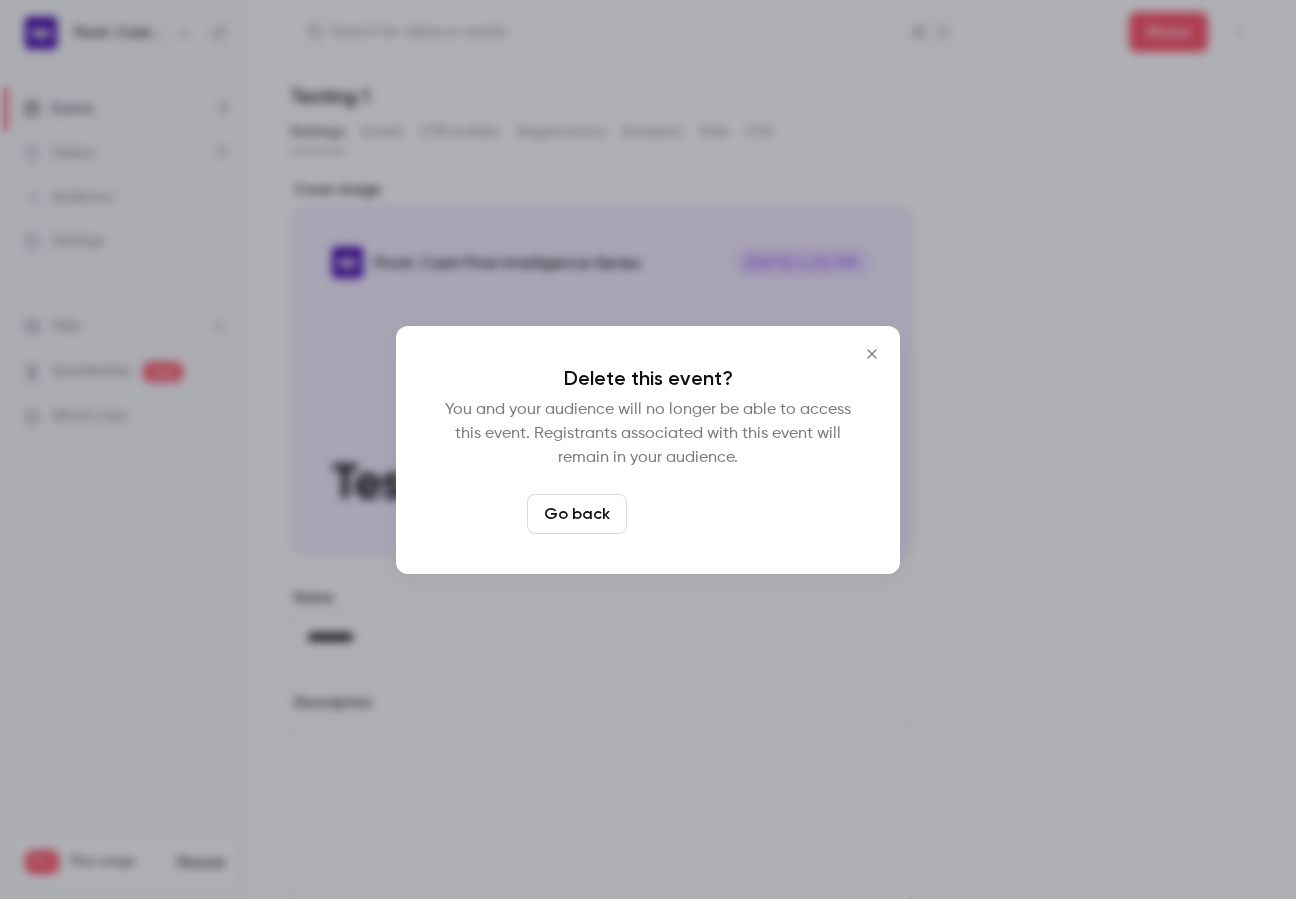 click on "Delete event" at bounding box center (702, 514) 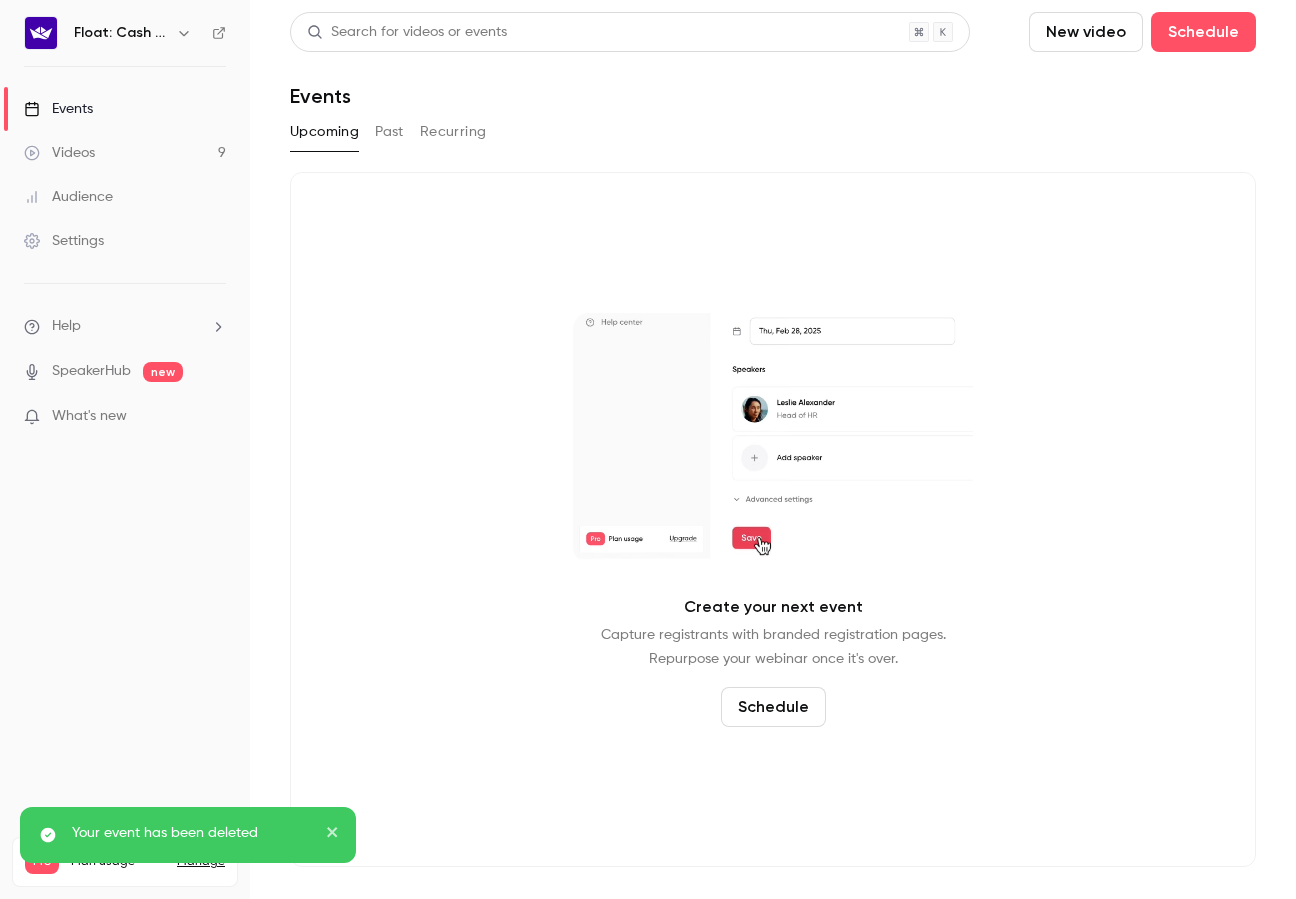 click on "Videos 9" at bounding box center [125, 153] 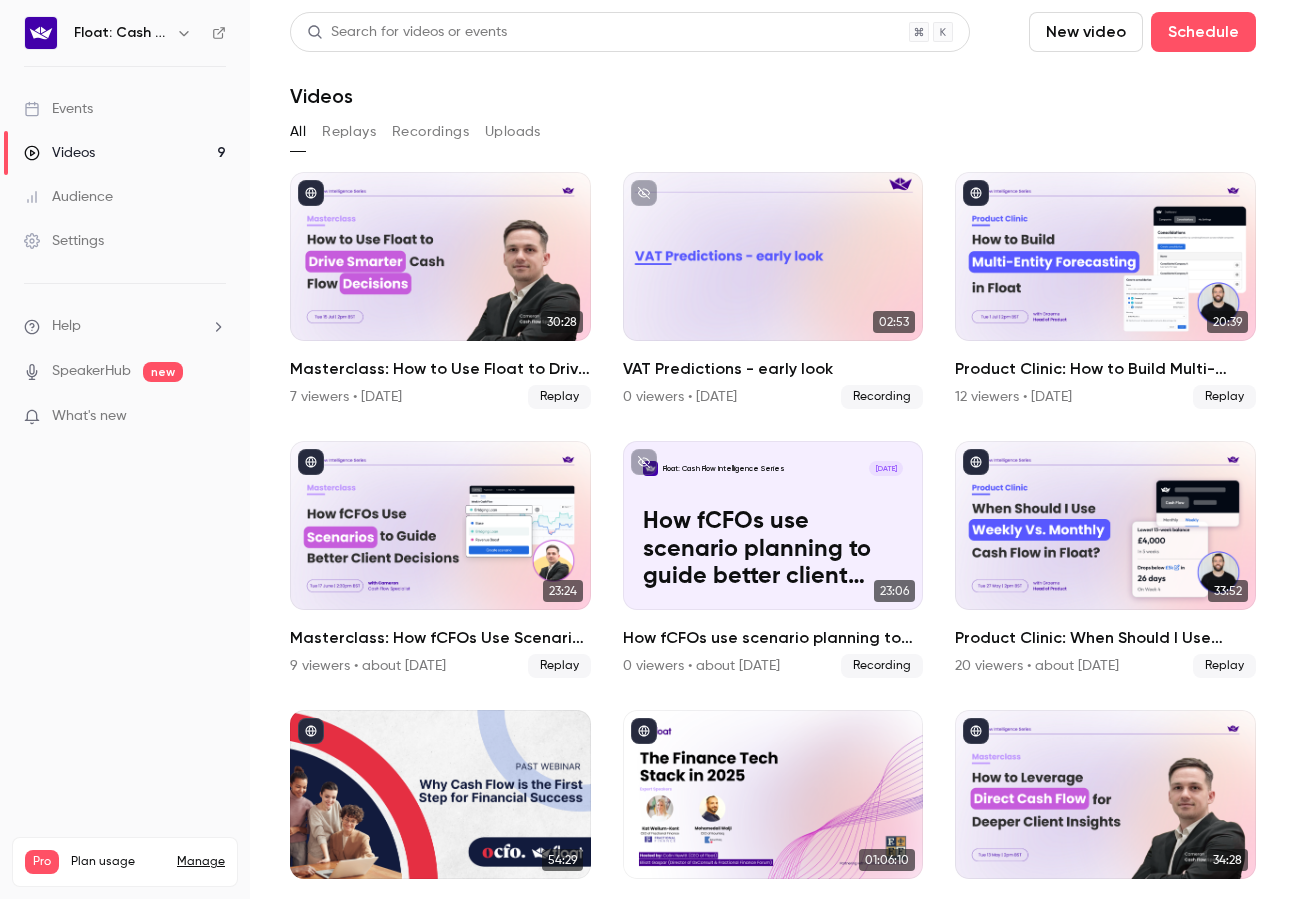 click on "Events" at bounding box center [58, 109] 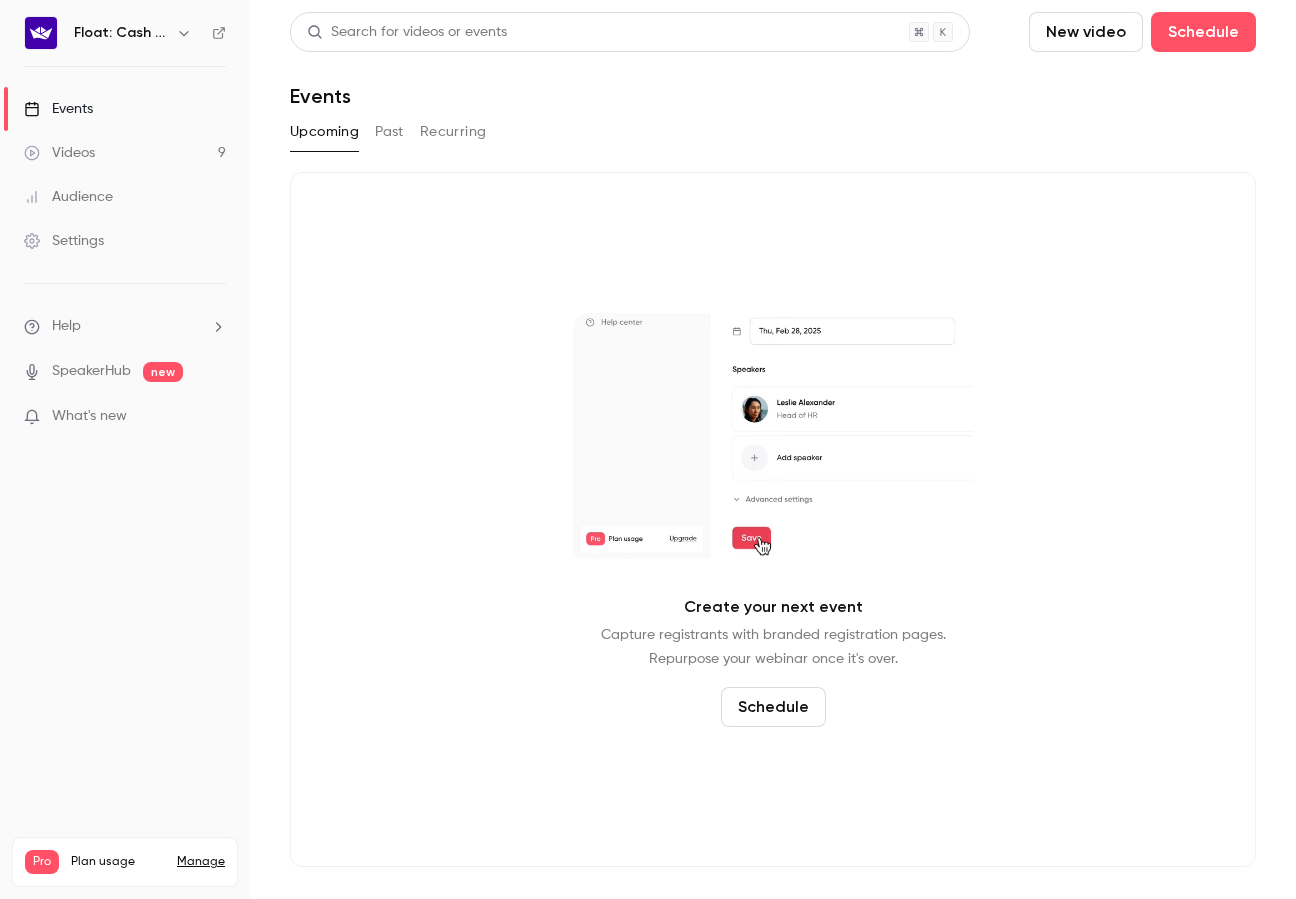 click on "Videos" at bounding box center [59, 153] 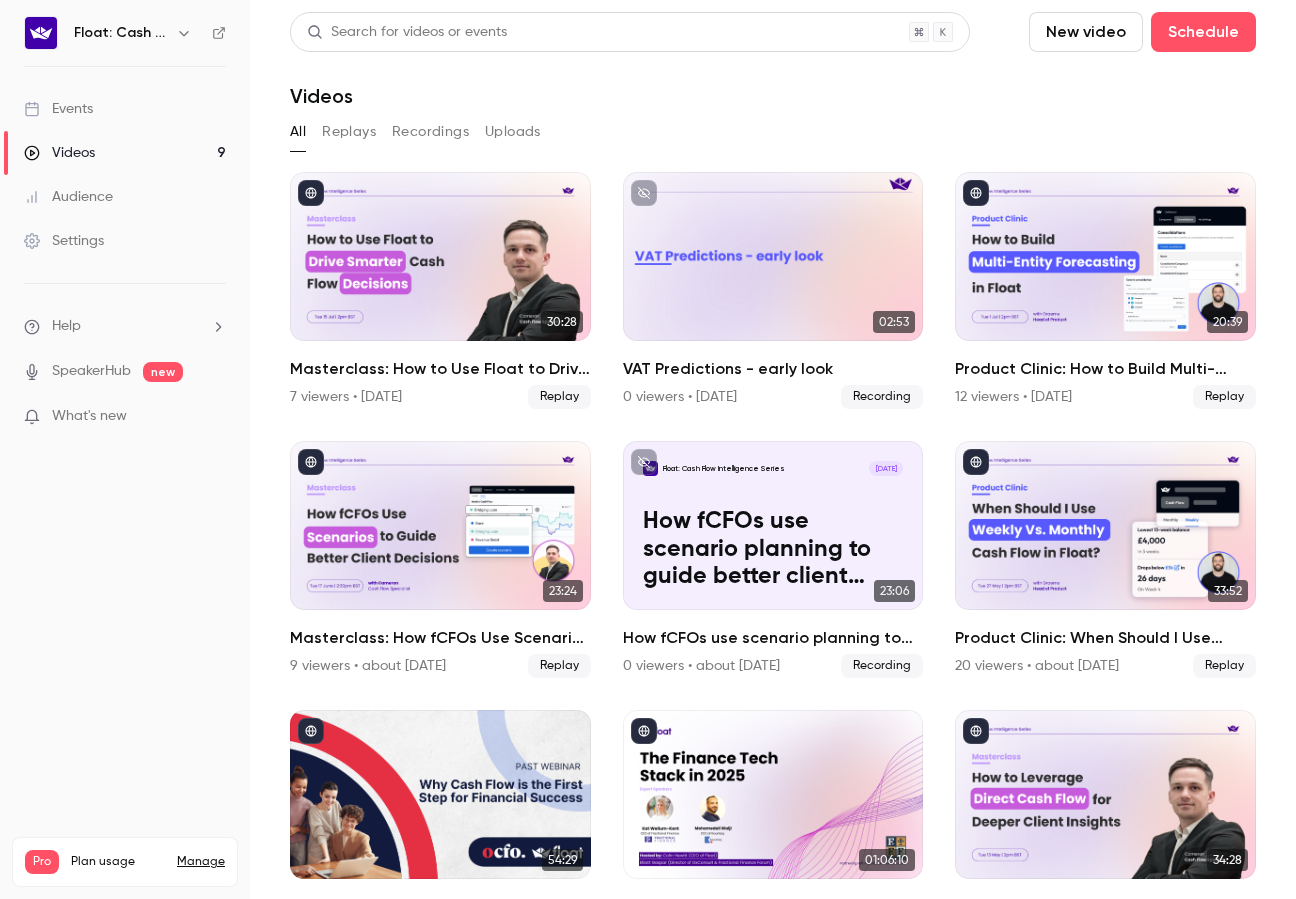 click on "Events" at bounding box center (125, 109) 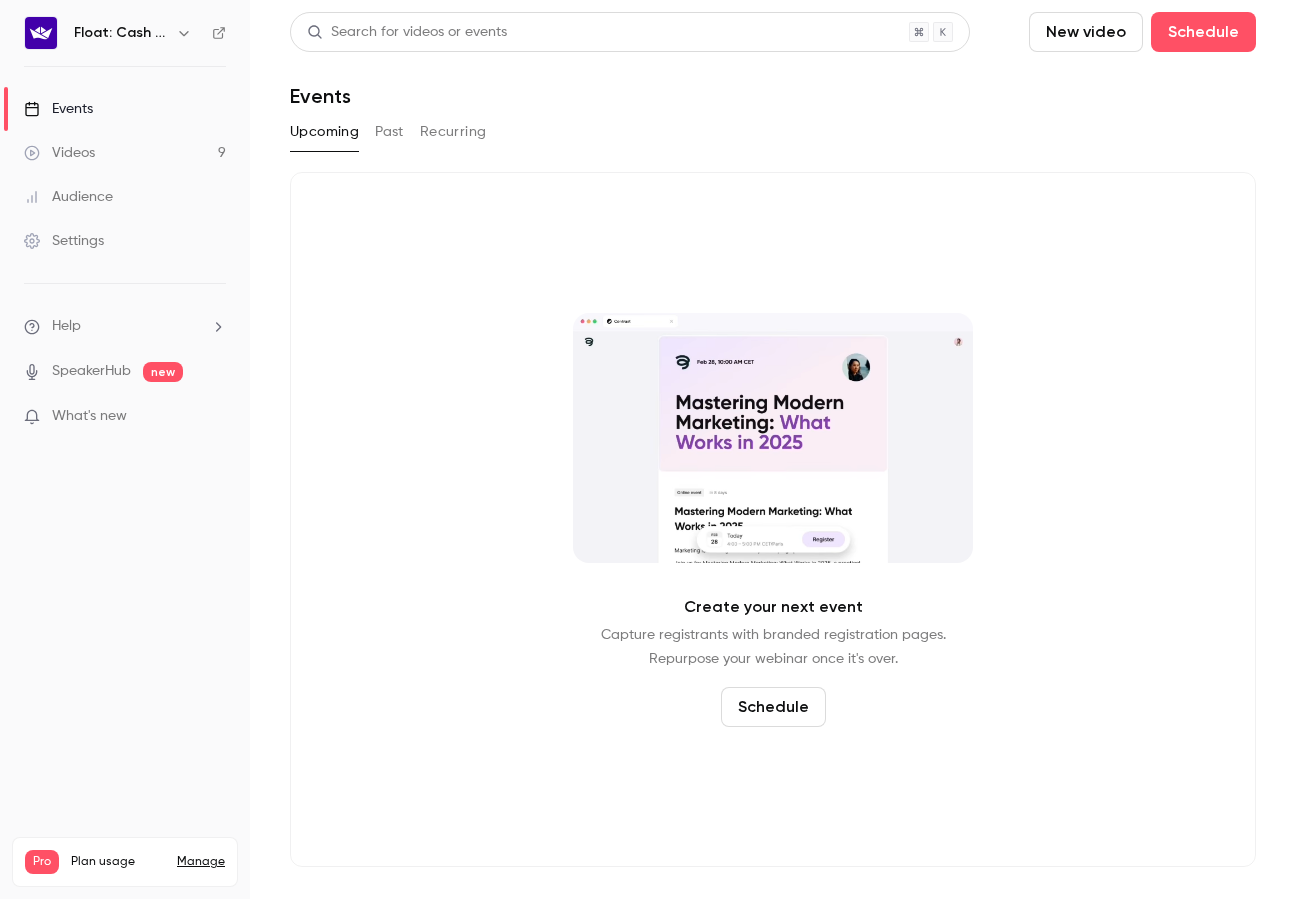click on "Help" at bounding box center (66, 326) 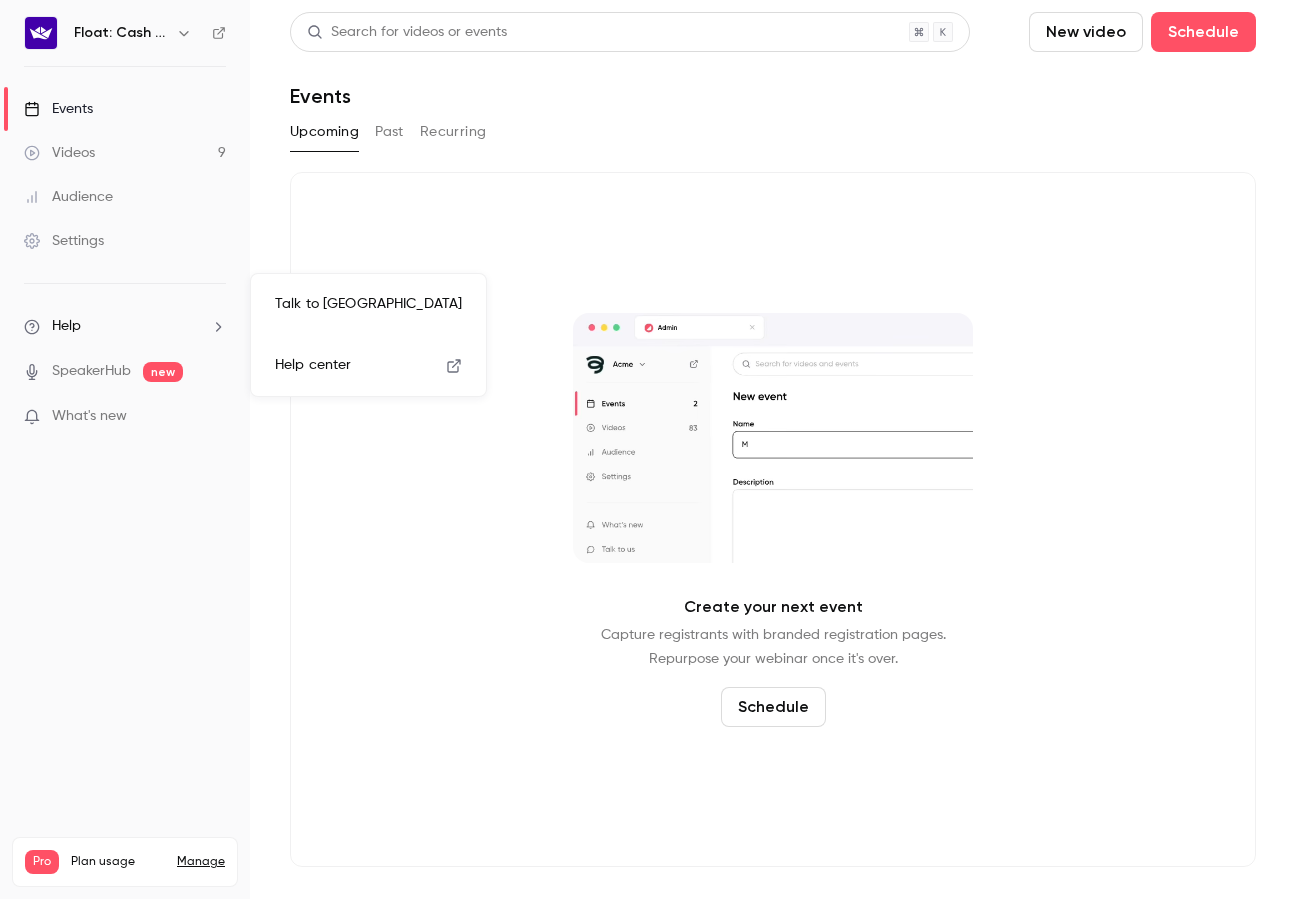click on "Help center" at bounding box center (368, 365) 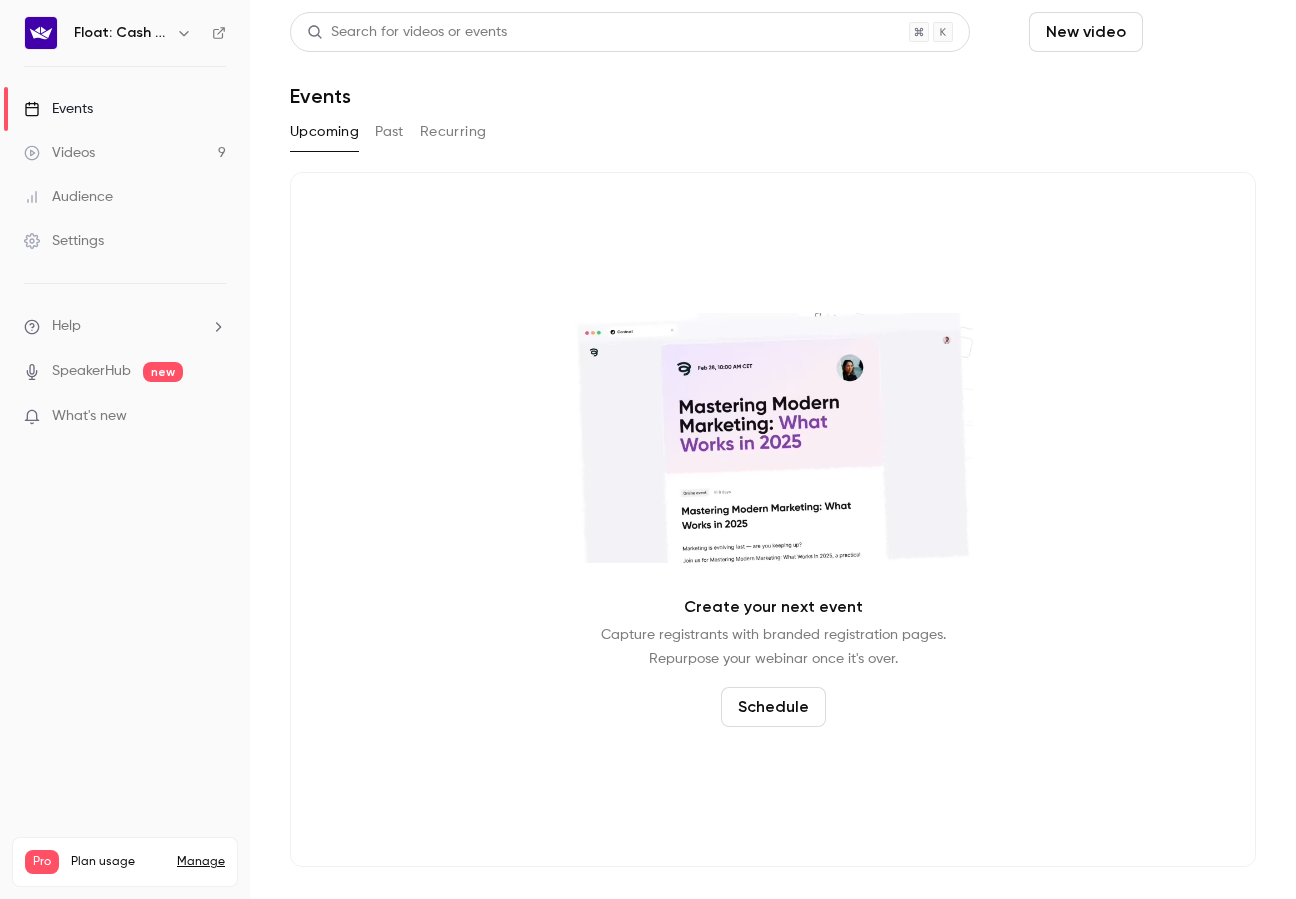 click on "Schedule" at bounding box center [1203, 32] 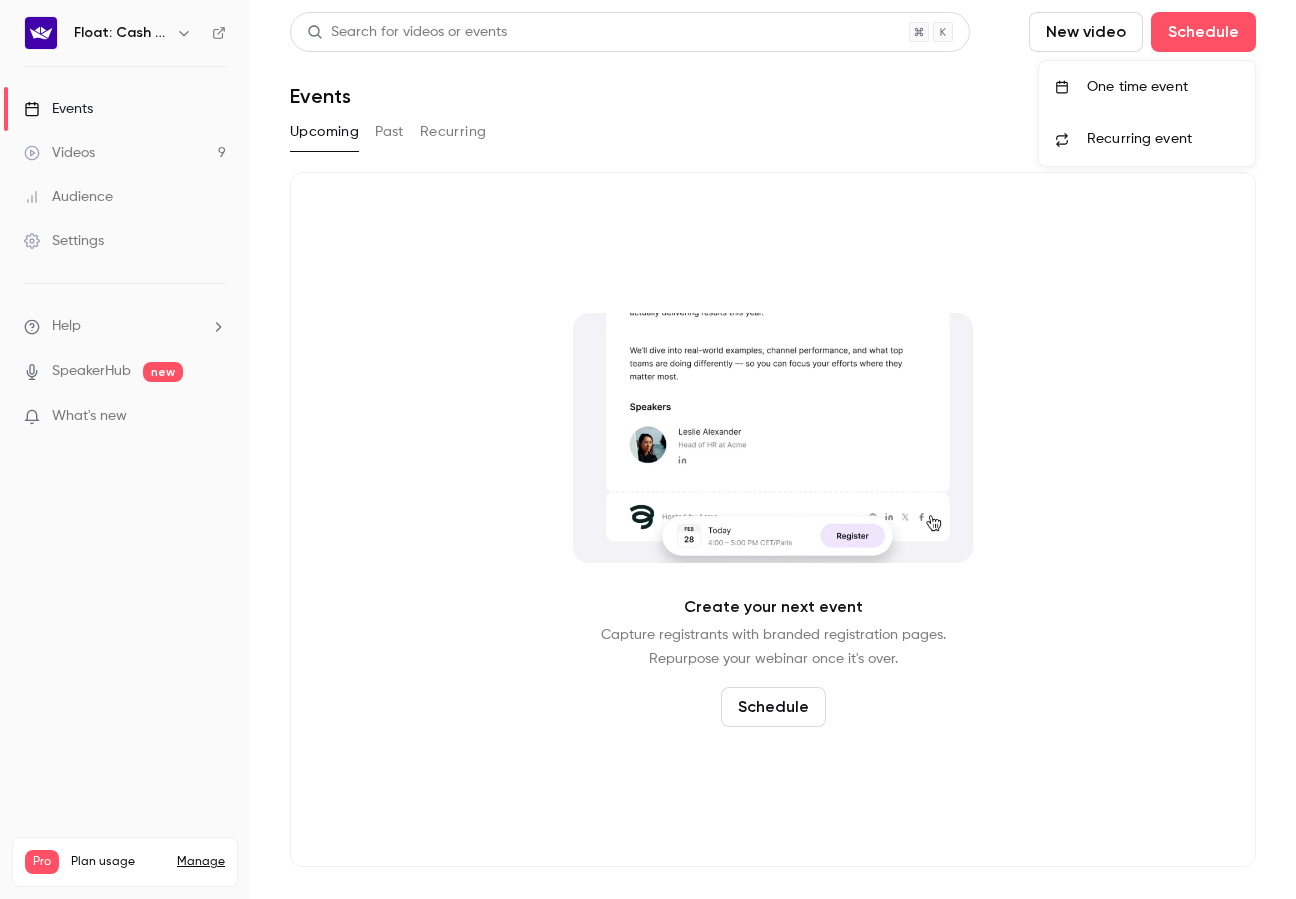 click on "One time event" at bounding box center [1147, 87] 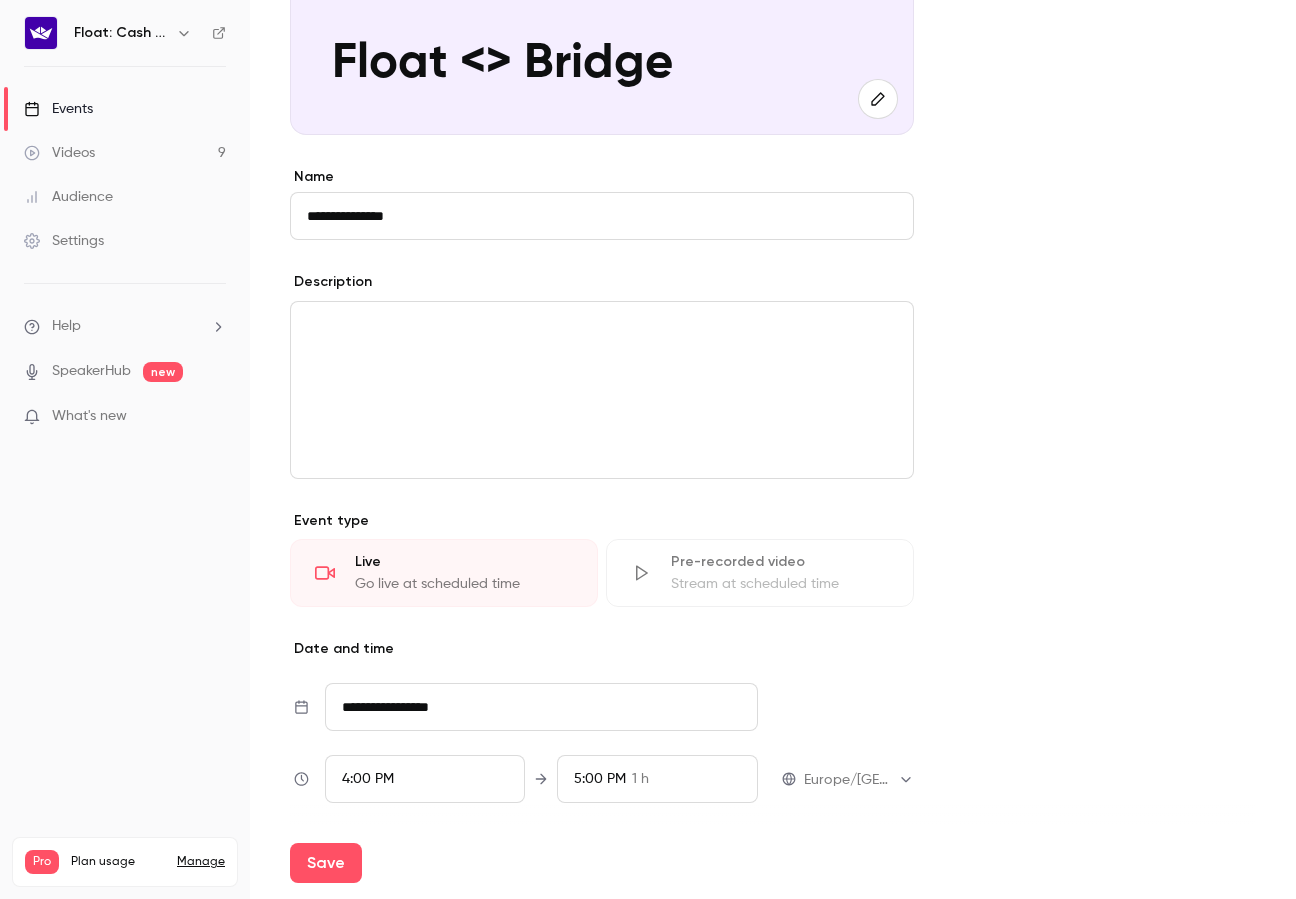 scroll, scrollTop: 406, scrollLeft: 0, axis: vertical 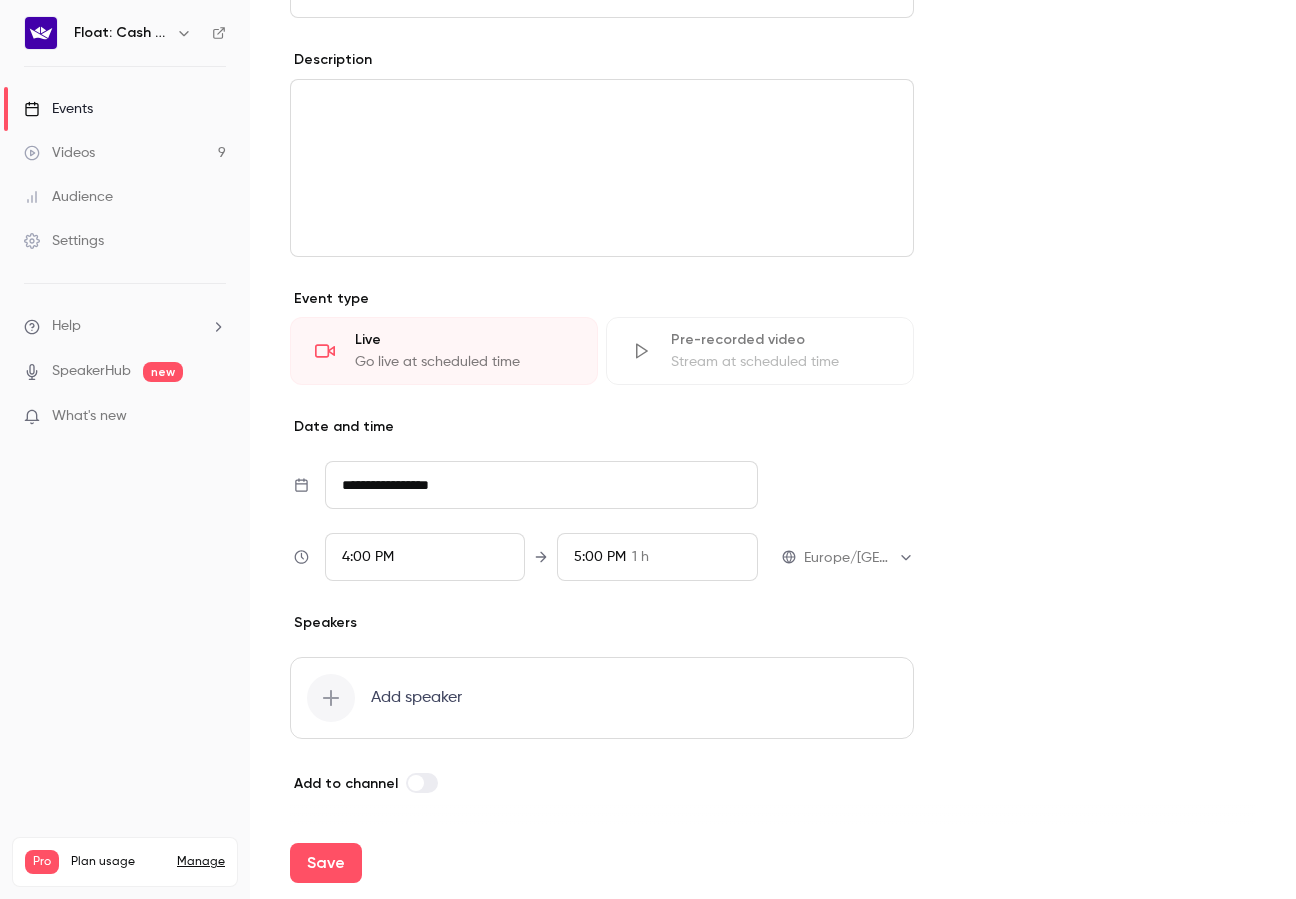 type on "**********" 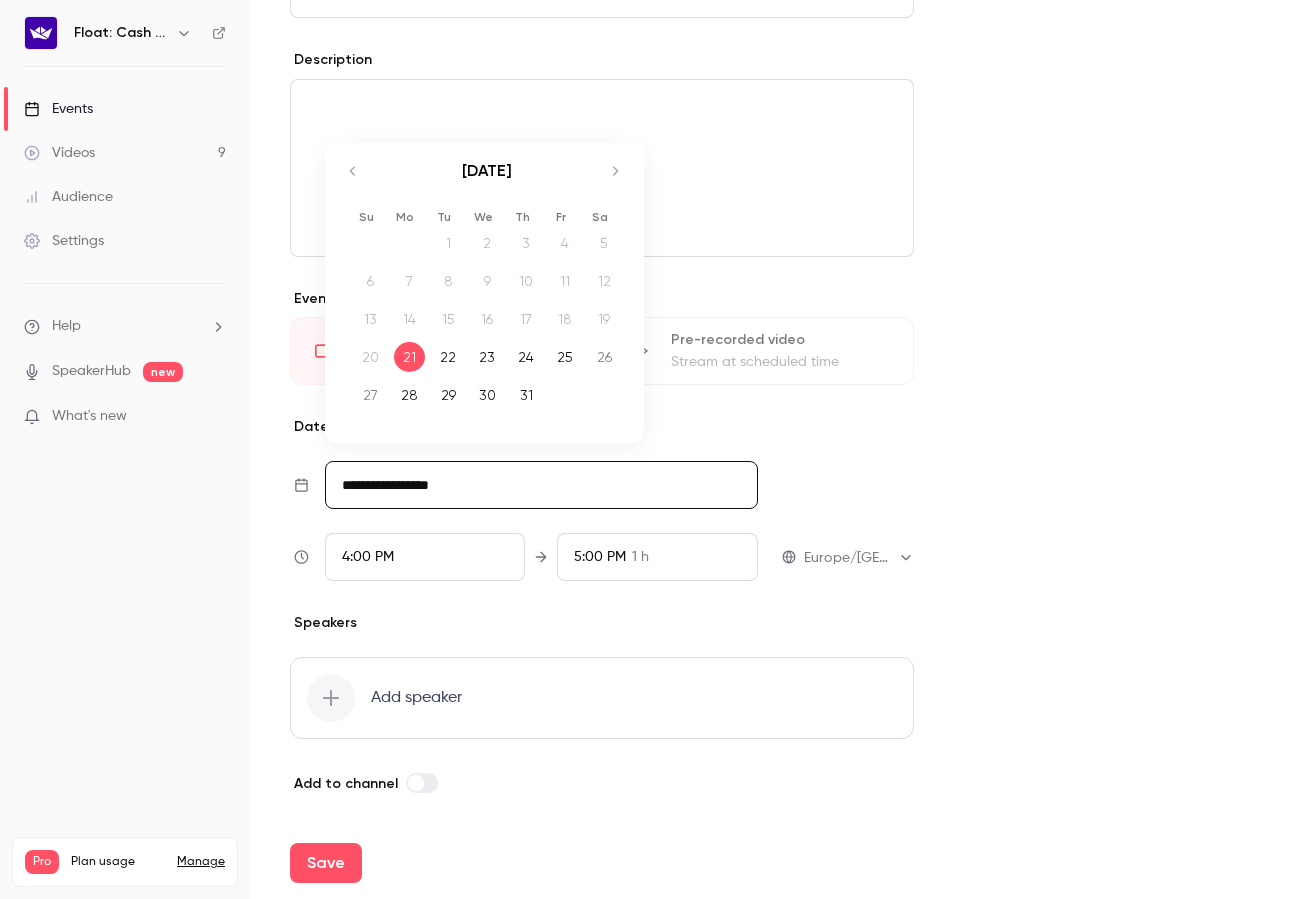click on "**********" at bounding box center (541, 485) 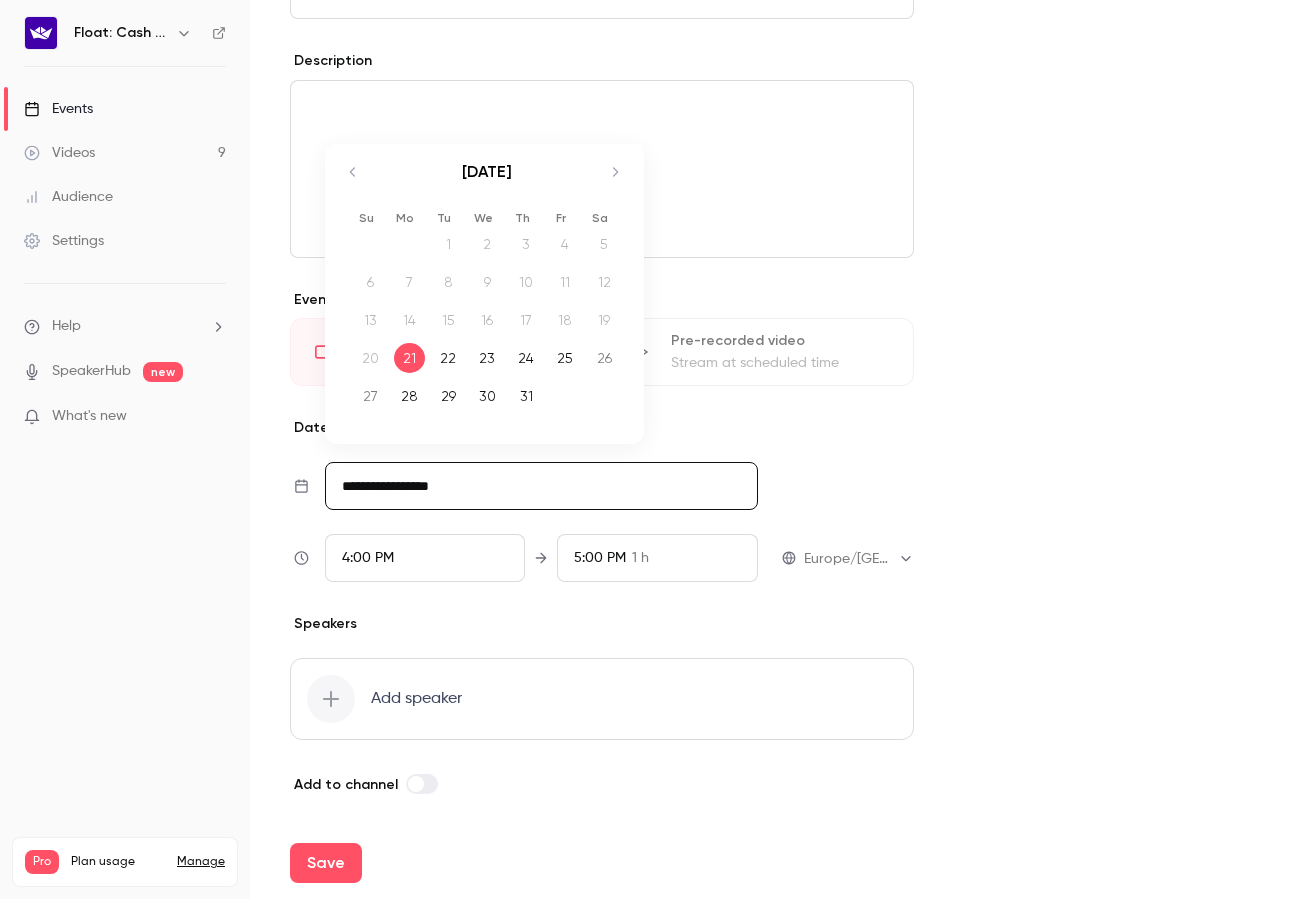 click on "22" at bounding box center (448, 358) 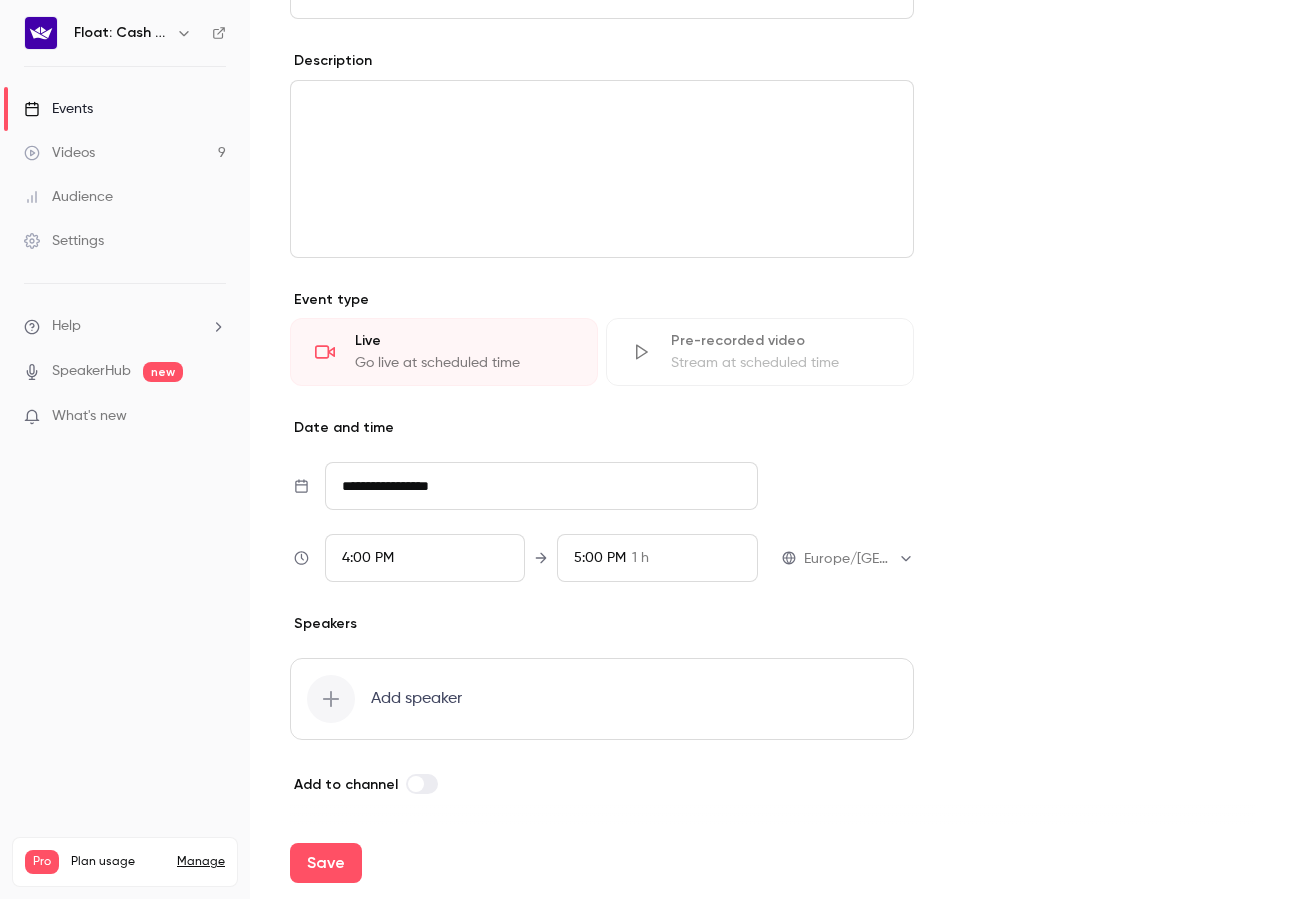 click on "4:00 PM" at bounding box center [425, 558] 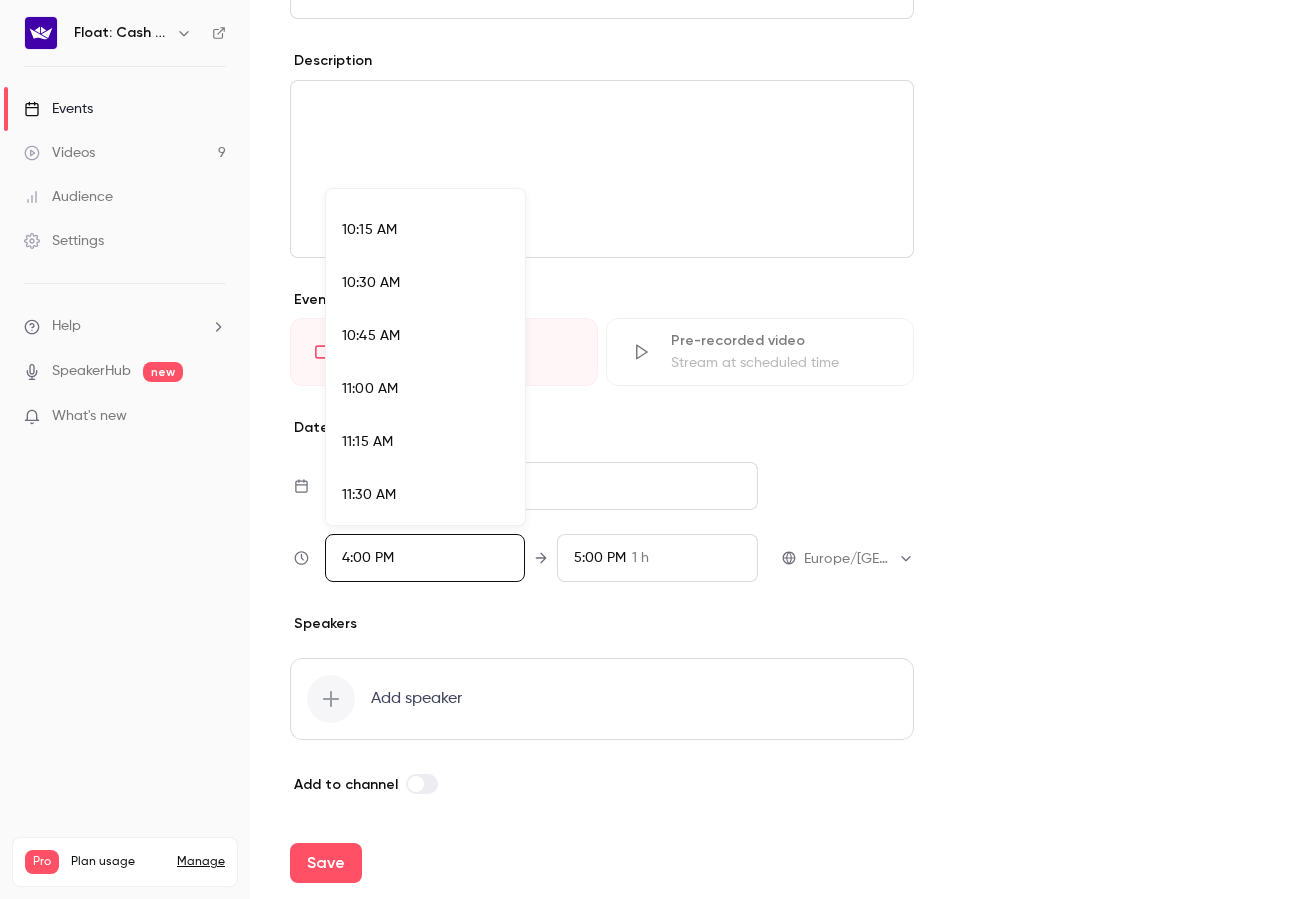 scroll, scrollTop: 2192, scrollLeft: 0, axis: vertical 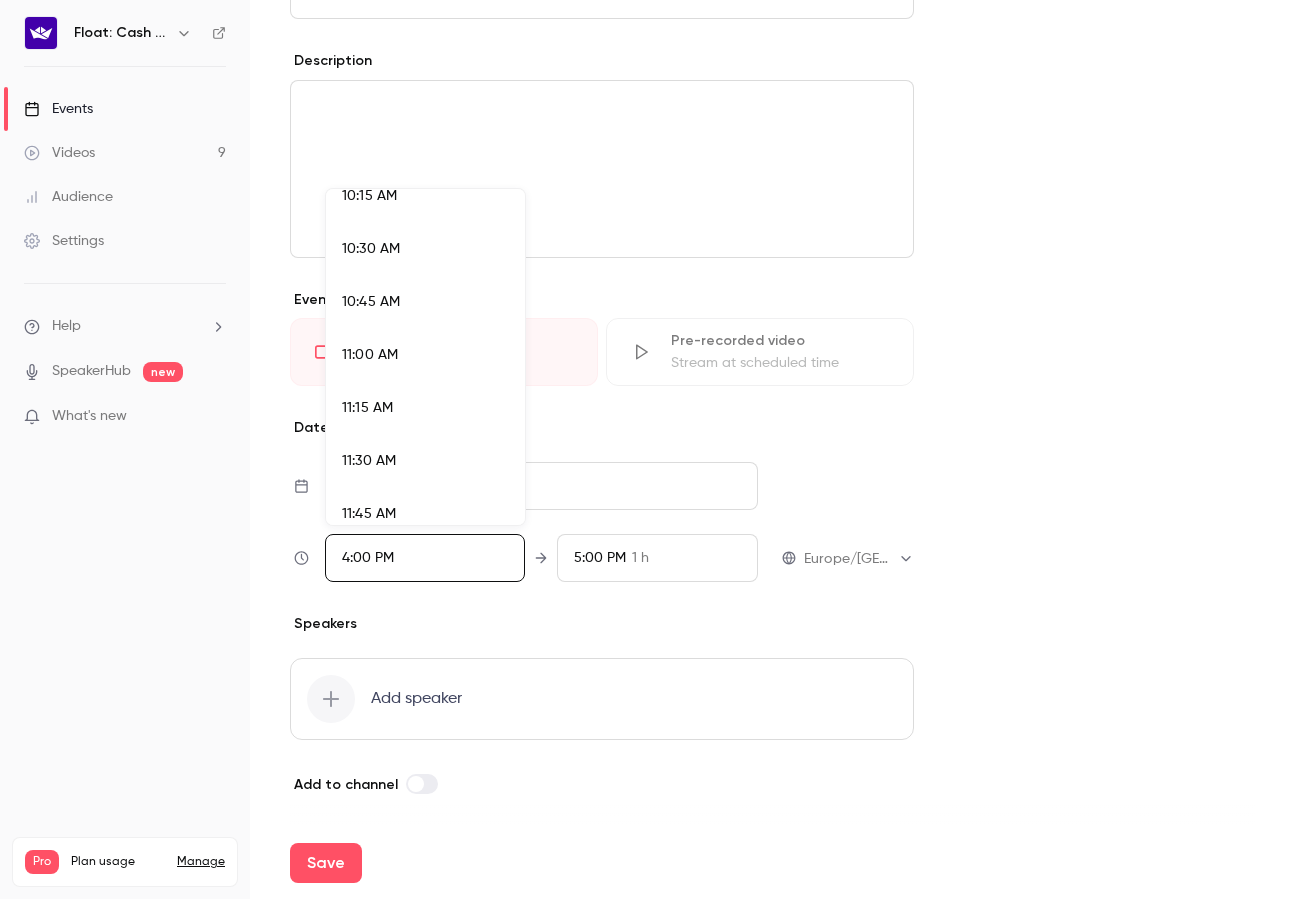 click on "11:15 AM" at bounding box center [425, 408] 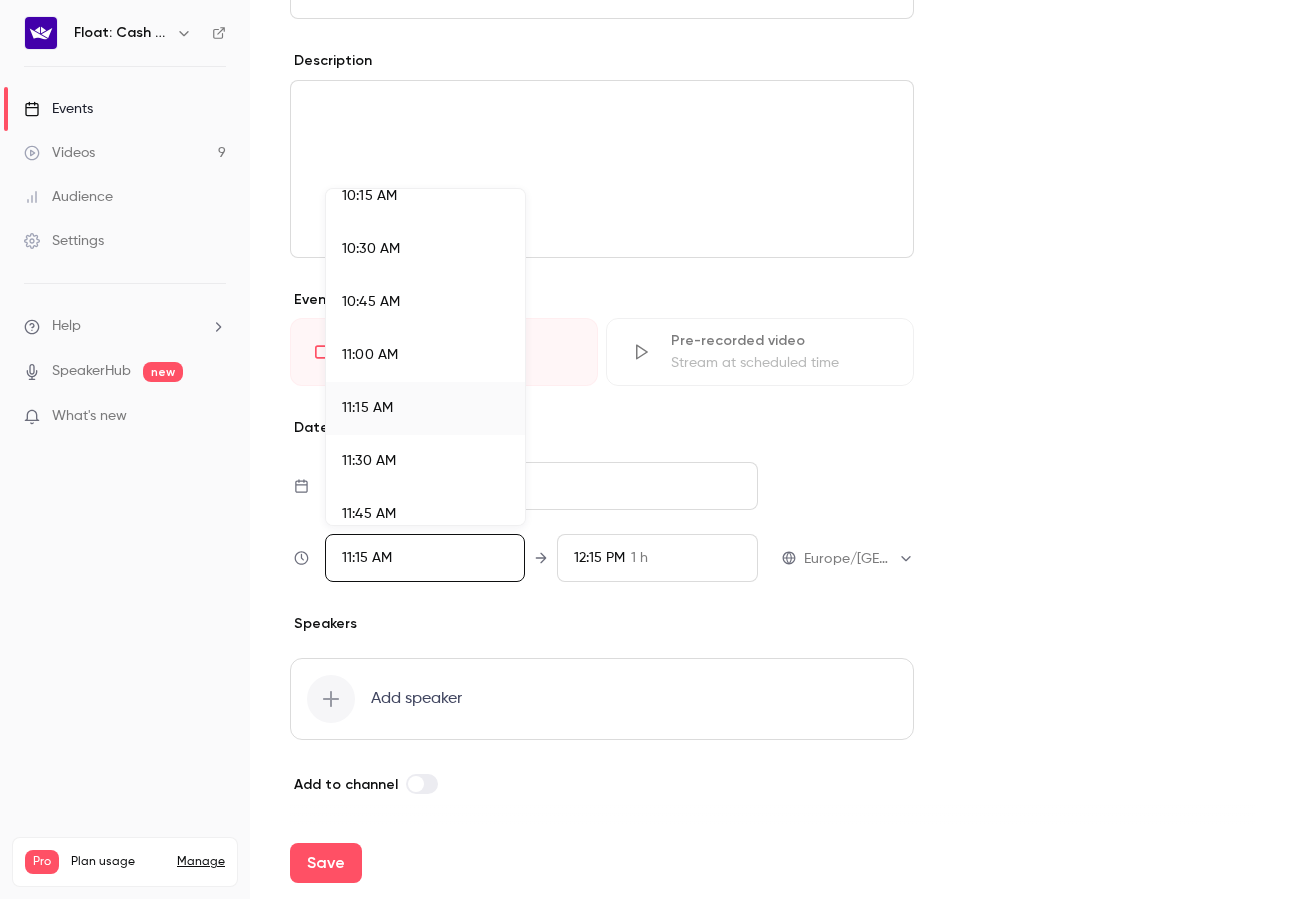 click at bounding box center [648, 449] 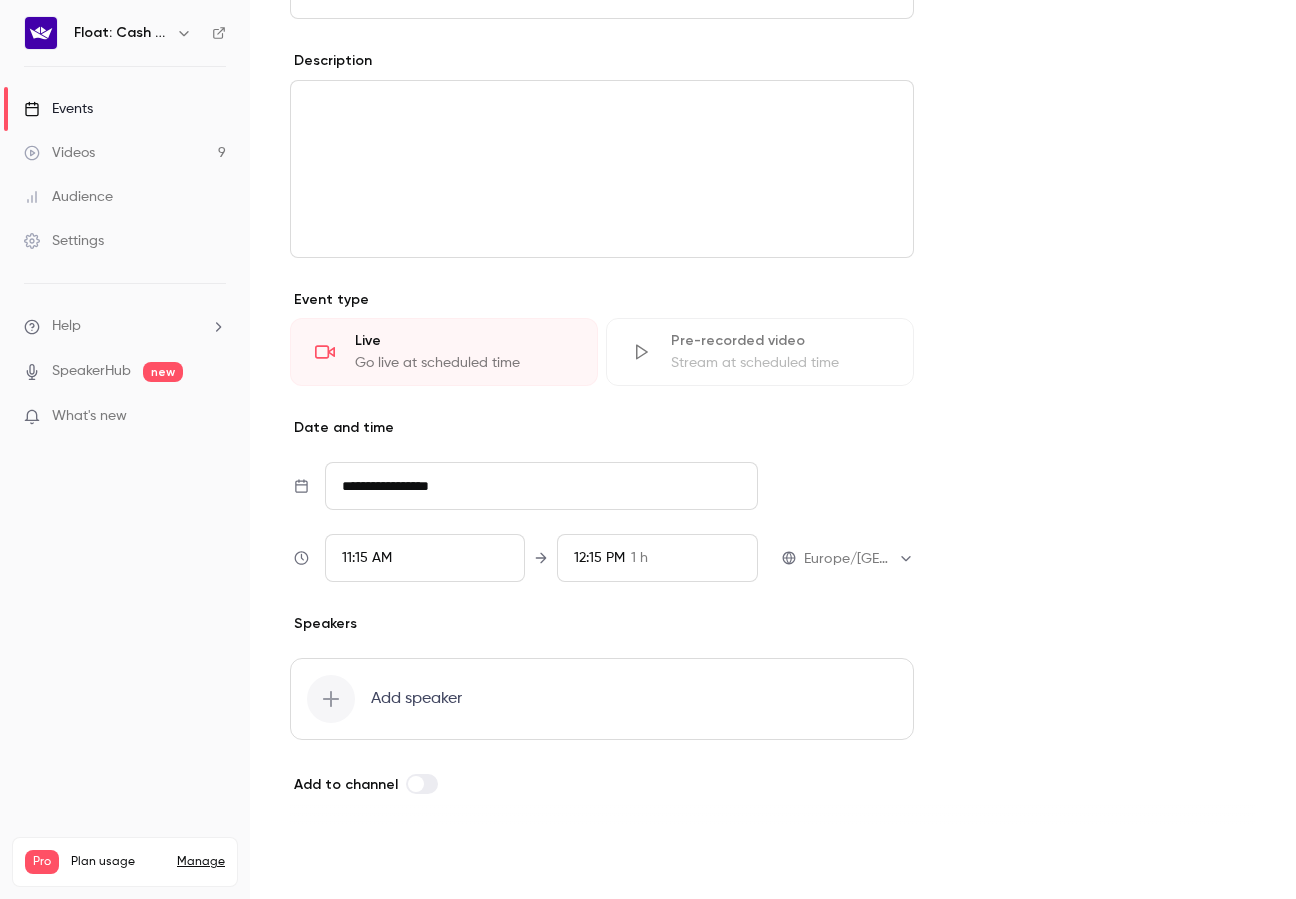 click on "Save" at bounding box center [326, 863] 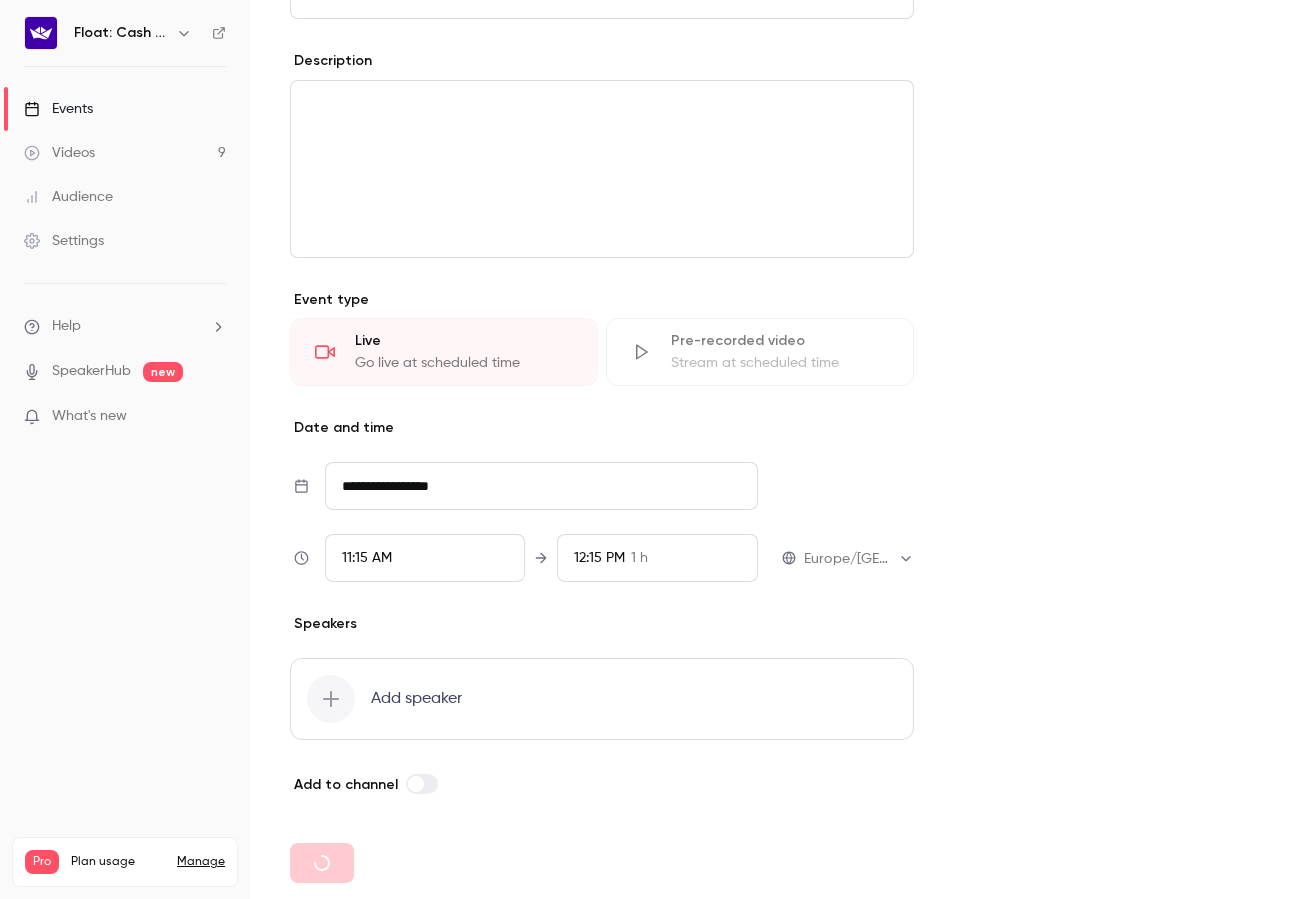 scroll, scrollTop: 0, scrollLeft: 0, axis: both 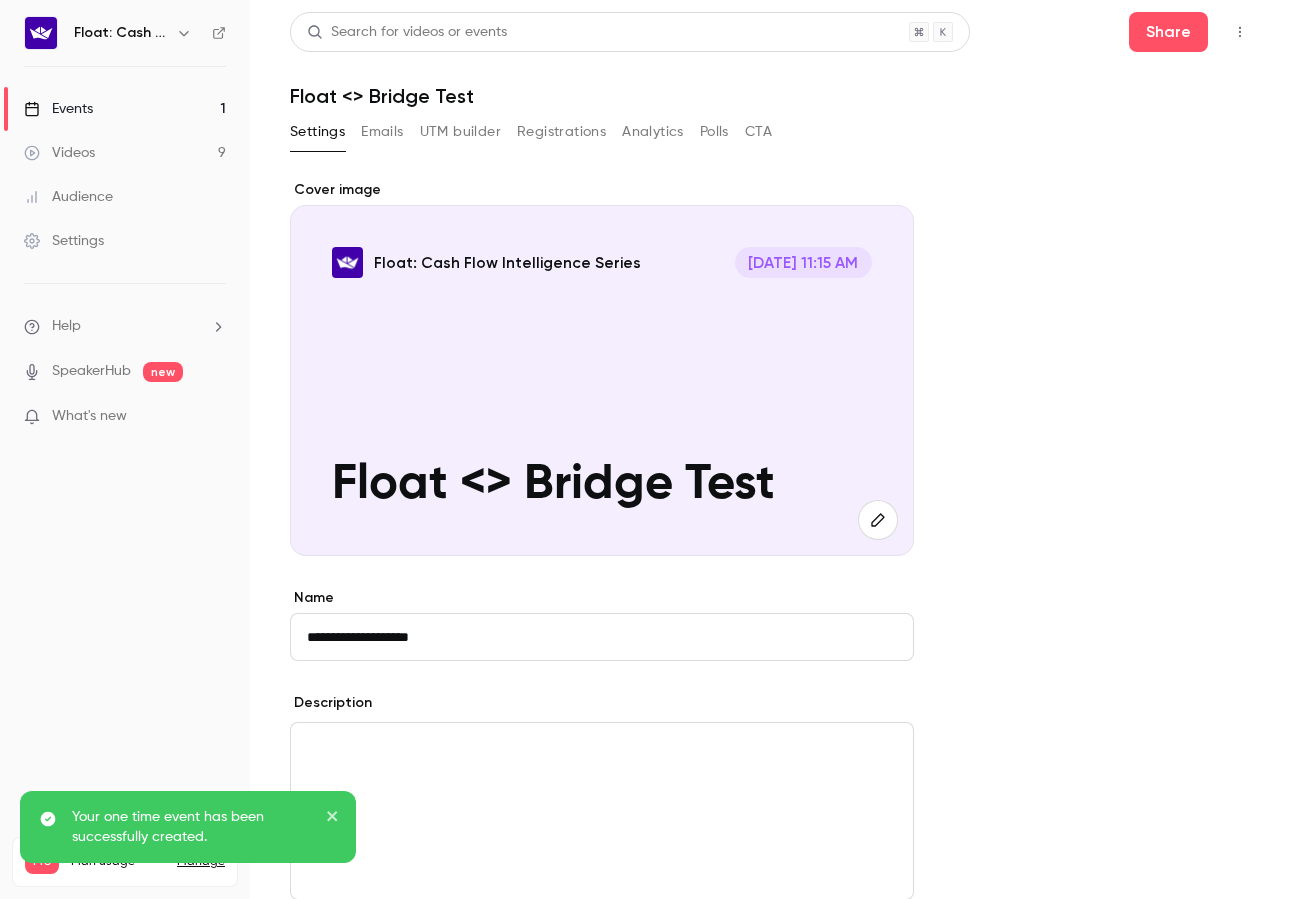 click on "Events 1" at bounding box center (125, 109) 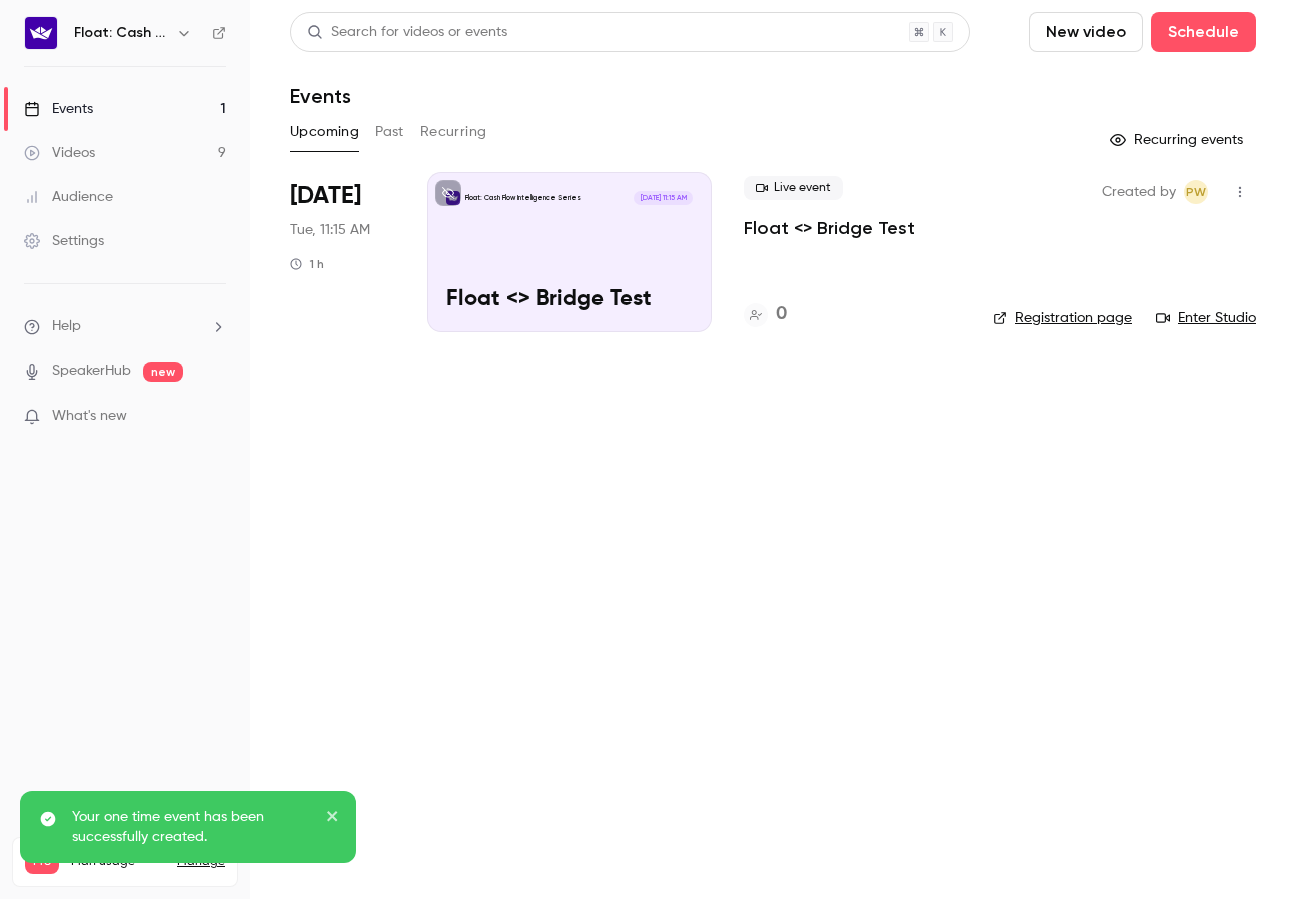click on "Enter Studio" at bounding box center (1206, 318) 